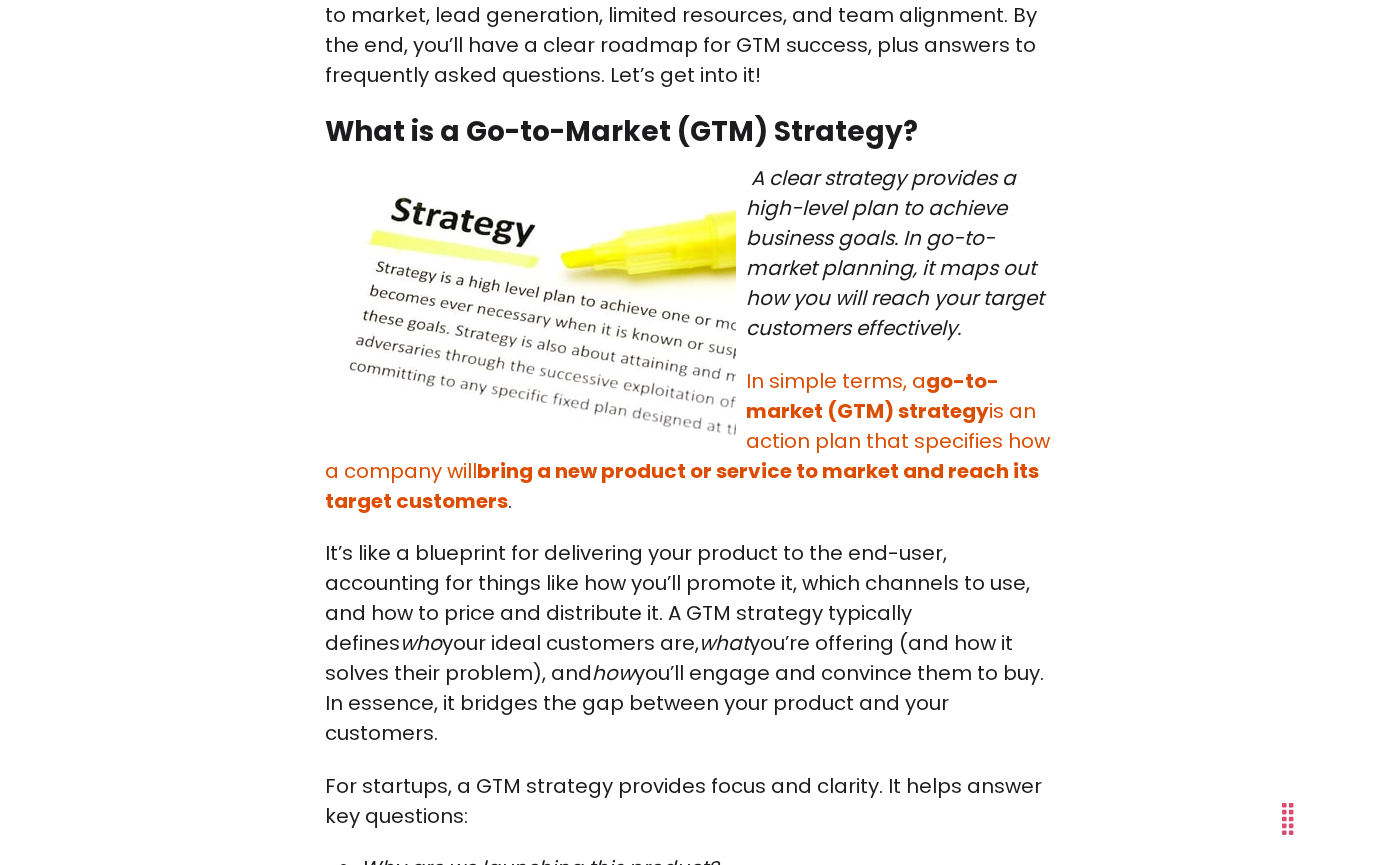 scroll, scrollTop: 1122, scrollLeft: 0, axis: vertical 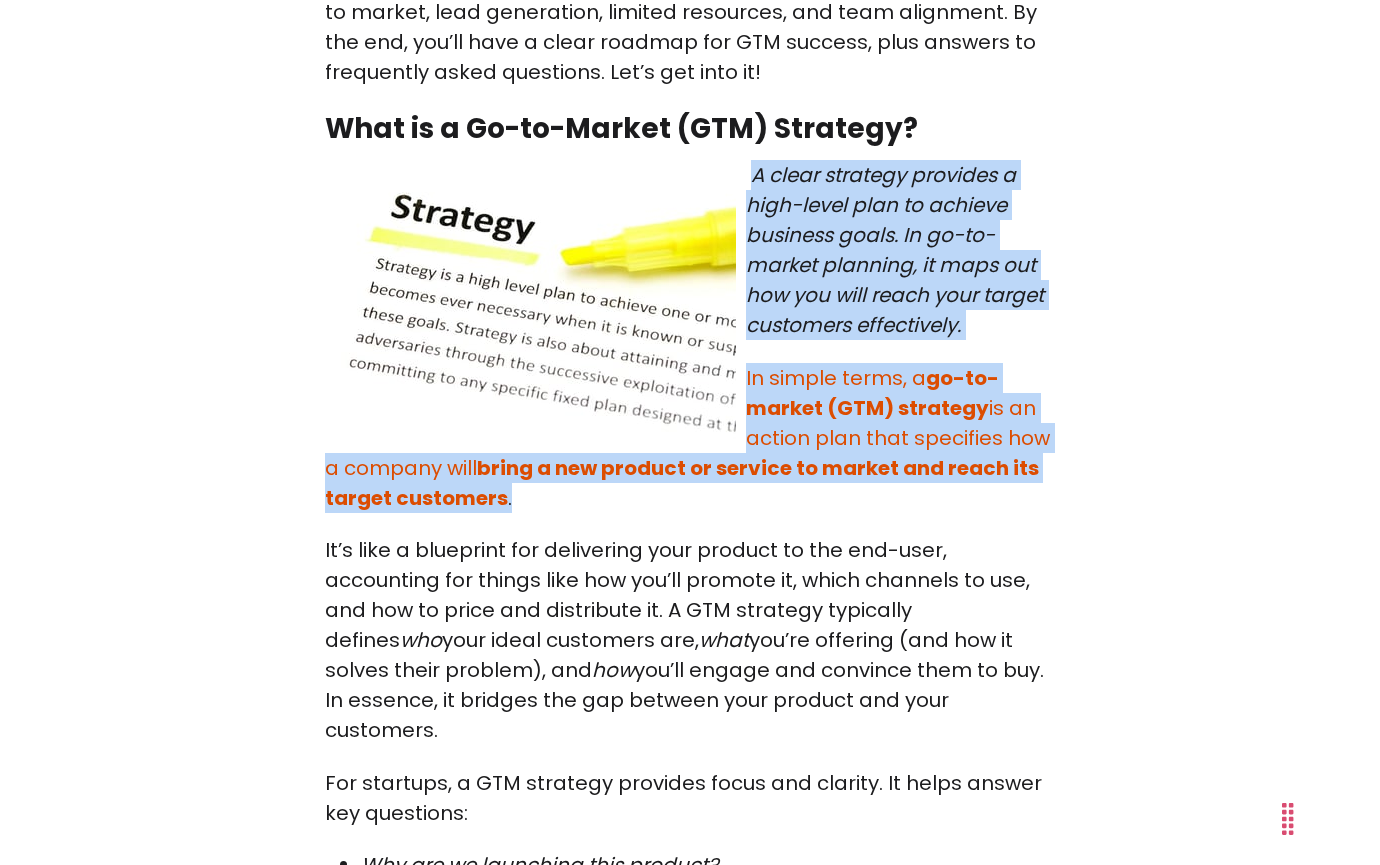 drag, startPoint x: 732, startPoint y: 509, endPoint x: 753, endPoint y: 180, distance: 329.66953 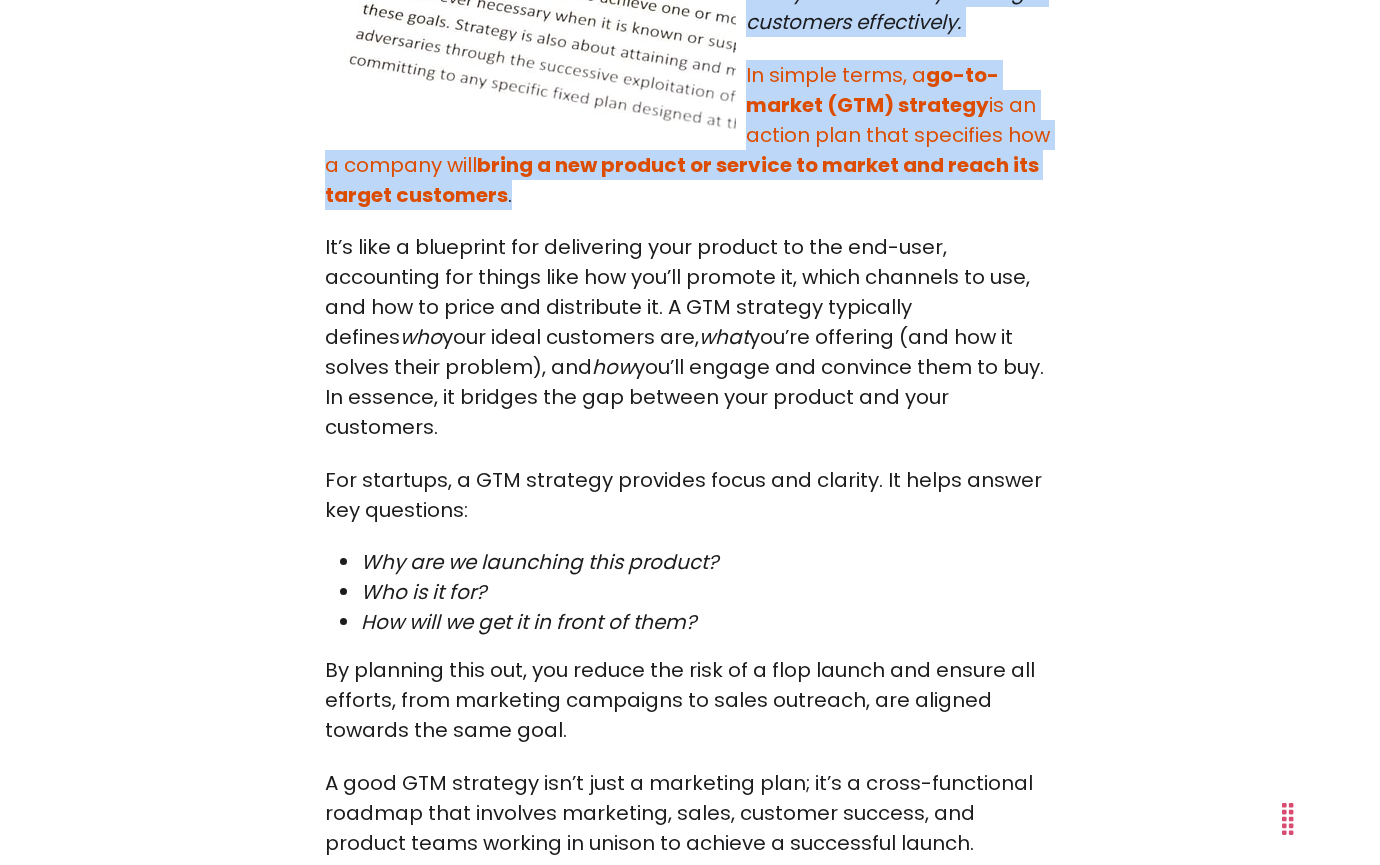scroll, scrollTop: 1433, scrollLeft: 0, axis: vertical 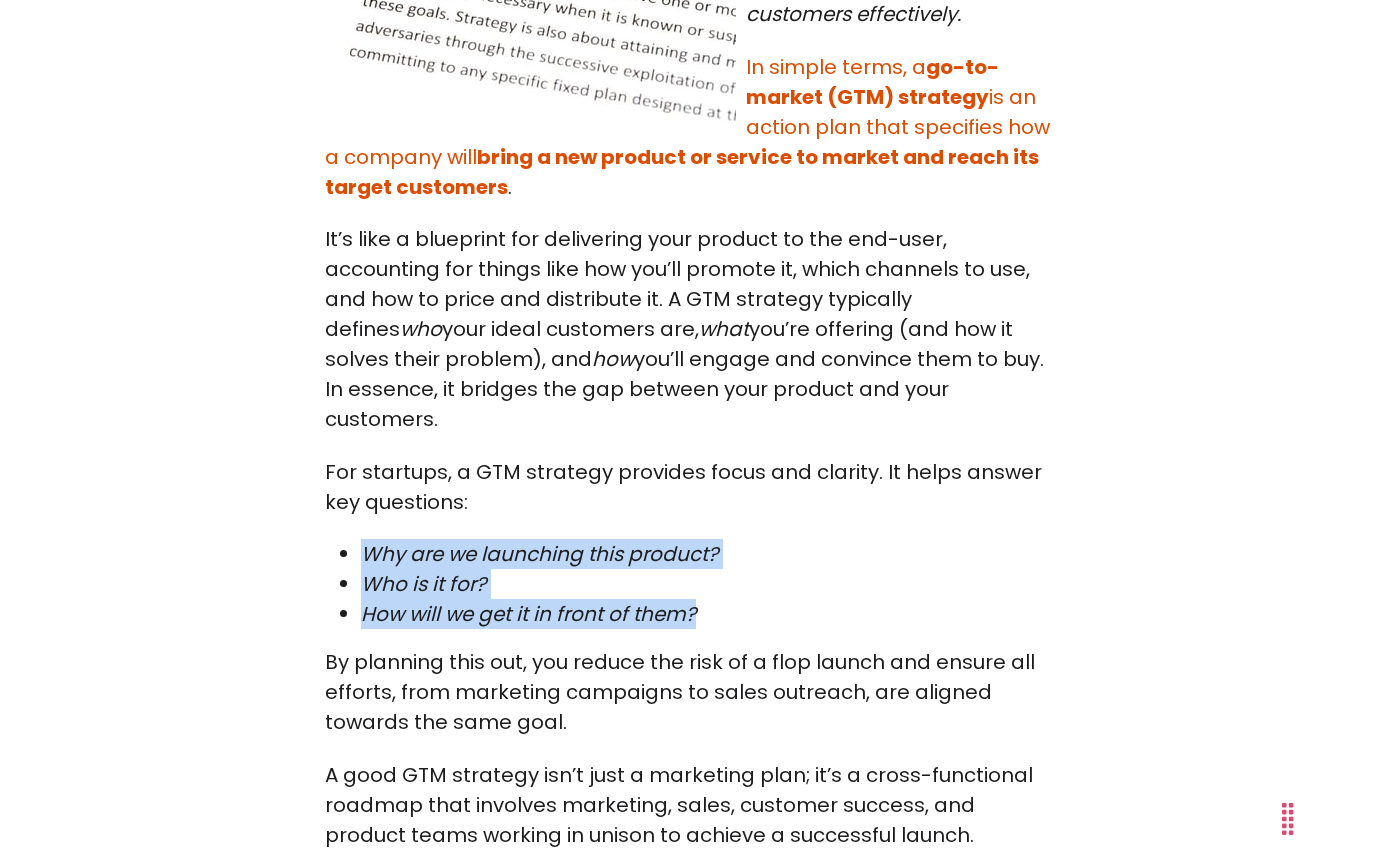 drag, startPoint x: 722, startPoint y: 595, endPoint x: 352, endPoint y: 532, distance: 375.3252 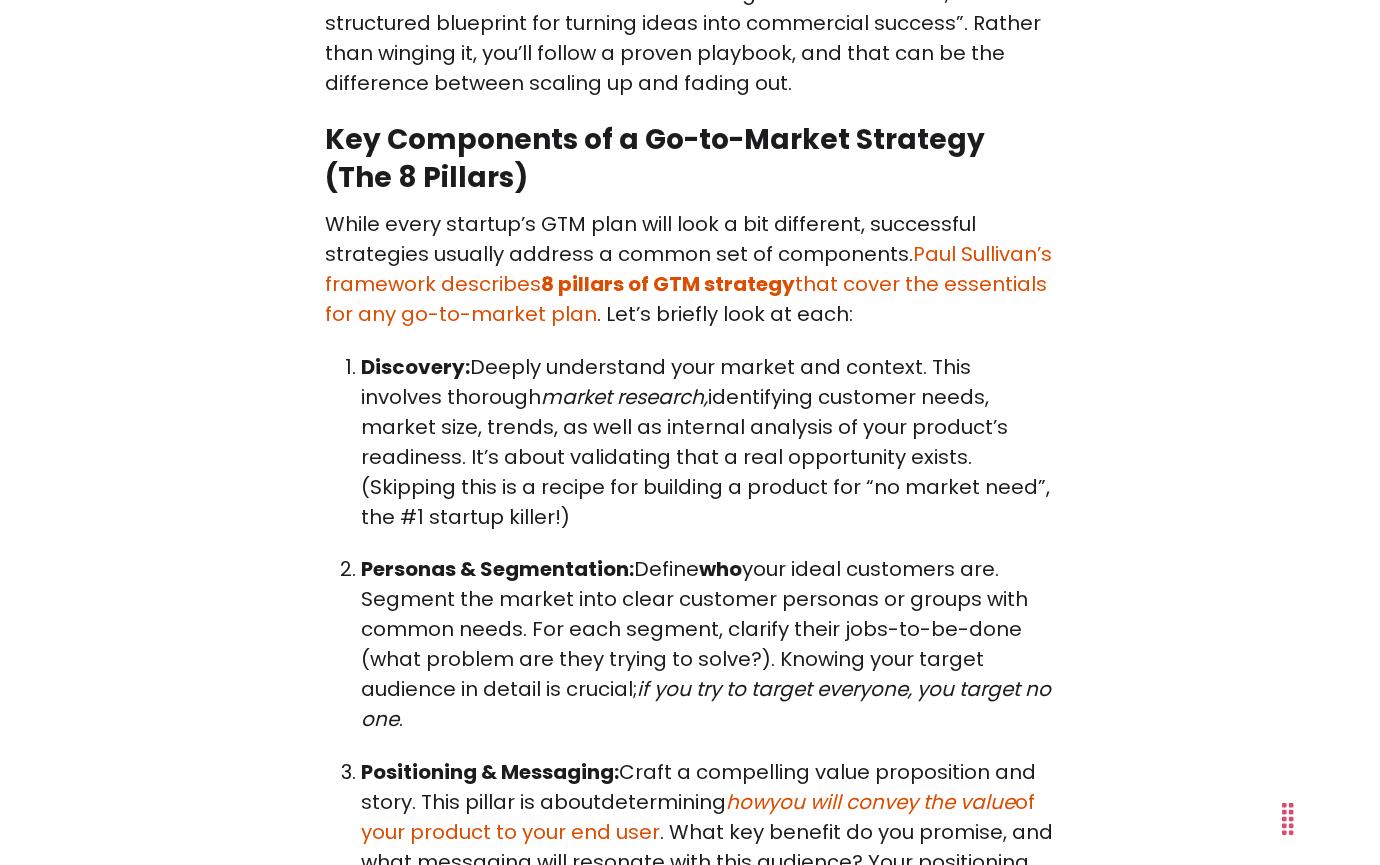 scroll, scrollTop: 4511, scrollLeft: 0, axis: vertical 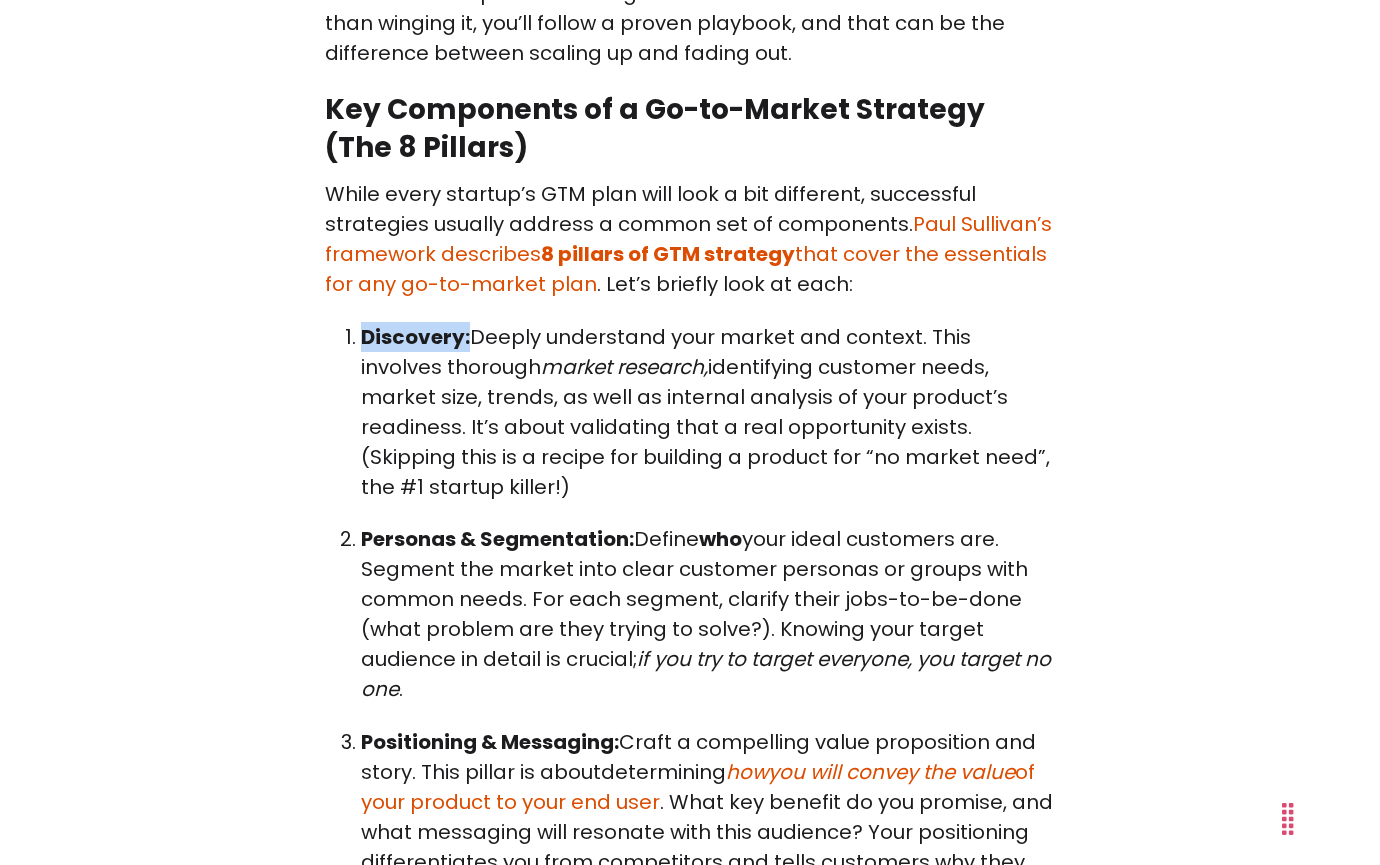 drag, startPoint x: 471, startPoint y: 307, endPoint x: 359, endPoint y: 310, distance: 112.04017 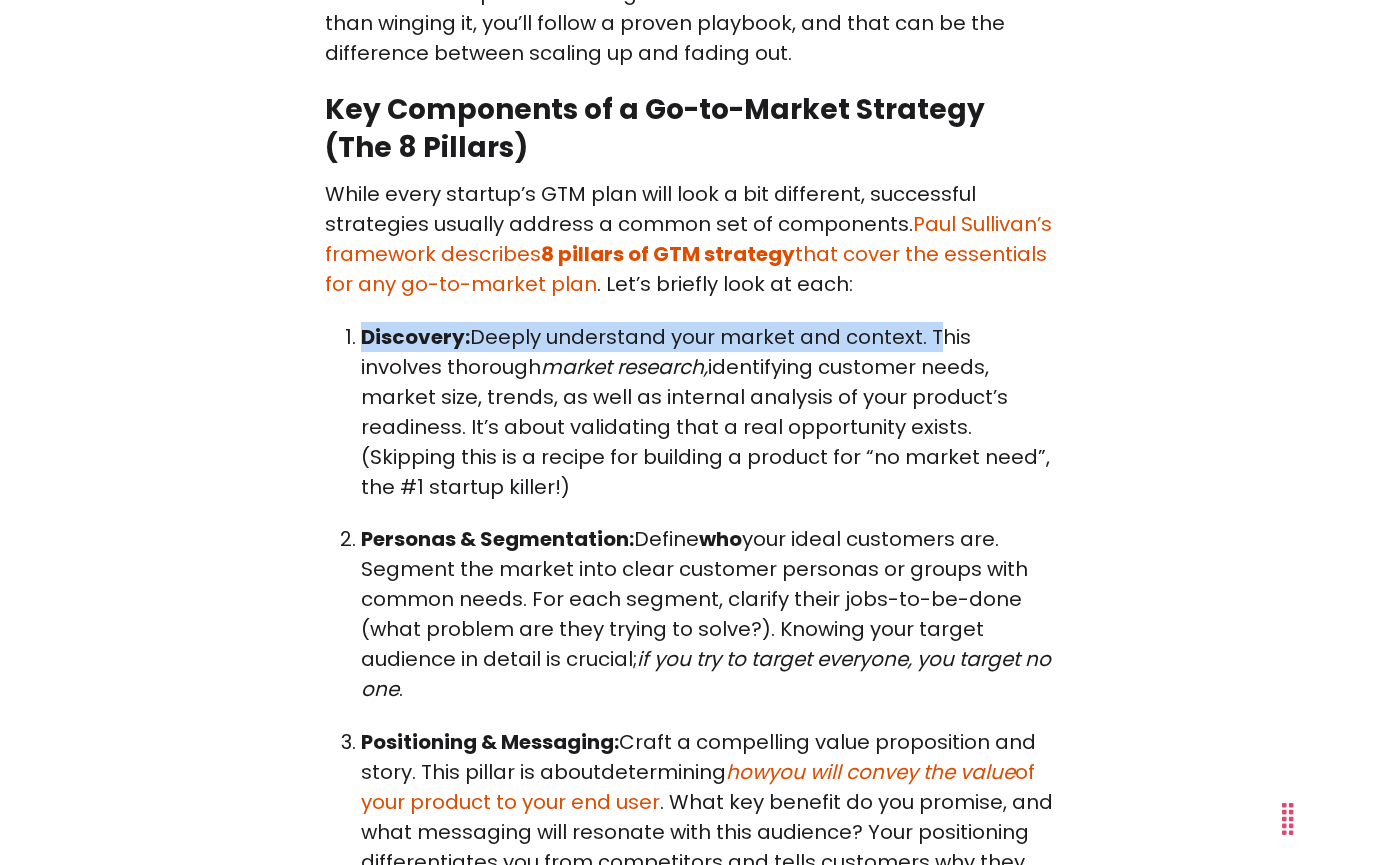 drag, startPoint x: 915, startPoint y: 308, endPoint x: 28, endPoint y: 473, distance: 902.2162 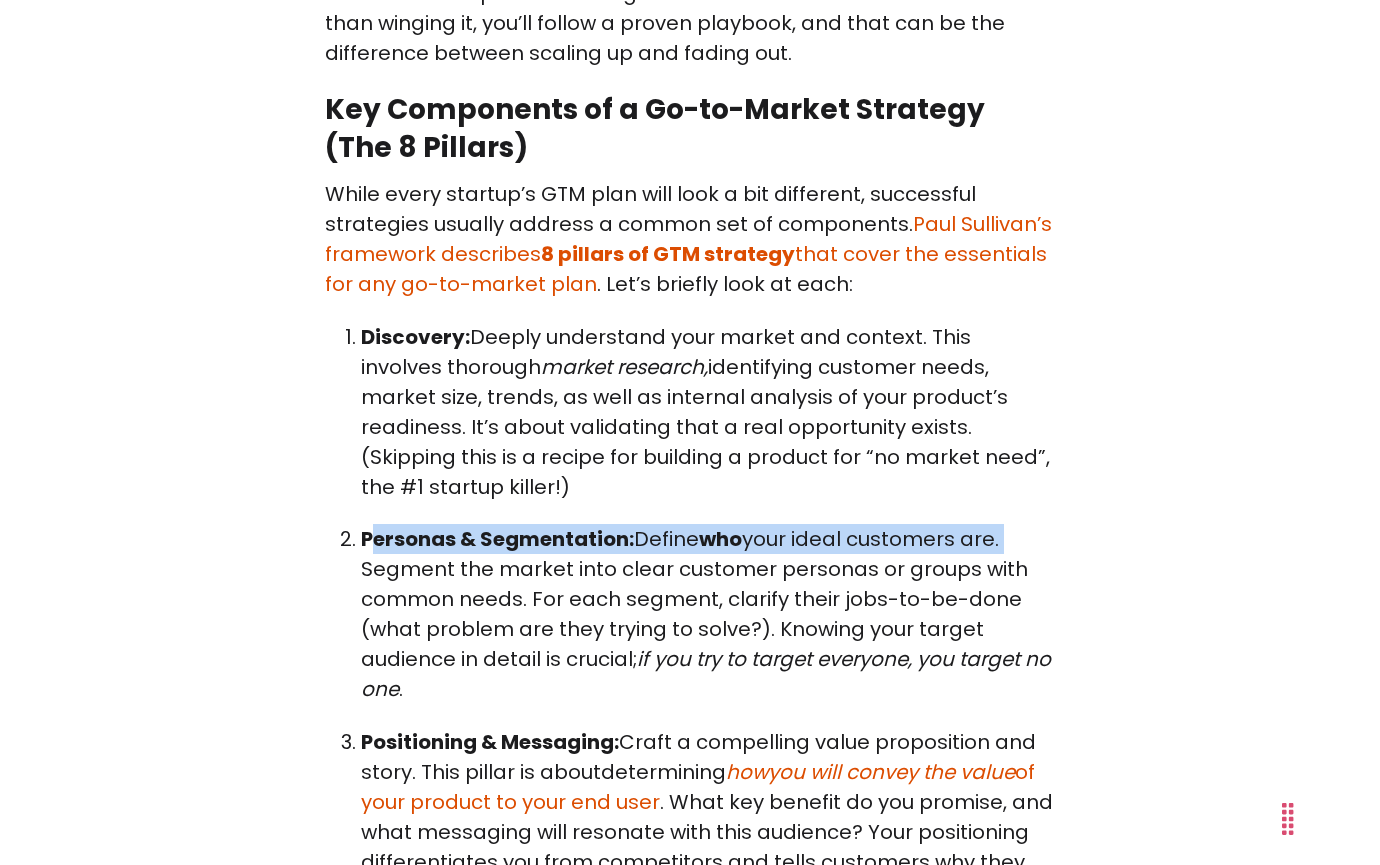 drag, startPoint x: 369, startPoint y: 511, endPoint x: 1022, endPoint y: 508, distance: 653.0069 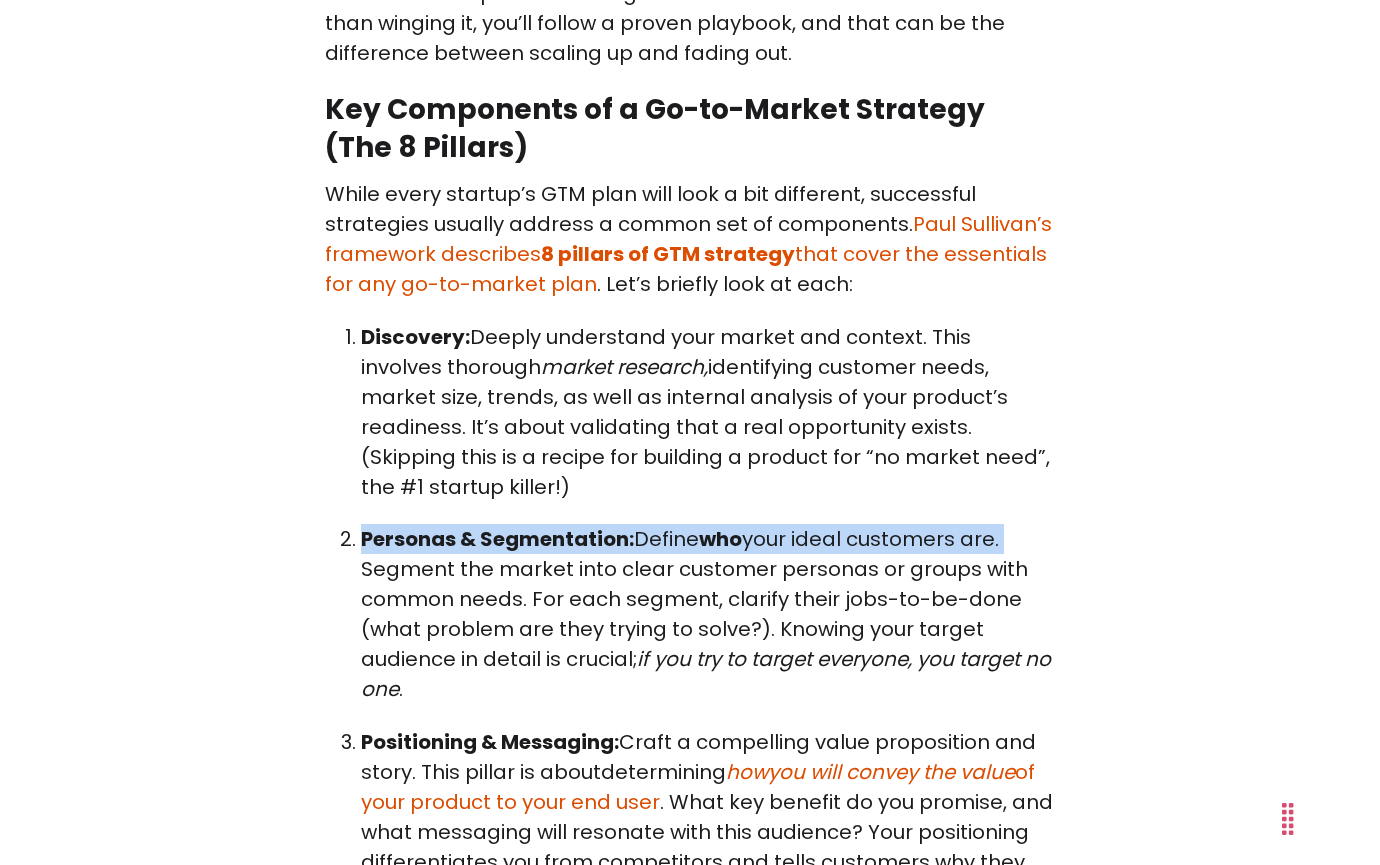 drag, startPoint x: 1015, startPoint y: 508, endPoint x: 356, endPoint y: 518, distance: 659.07587 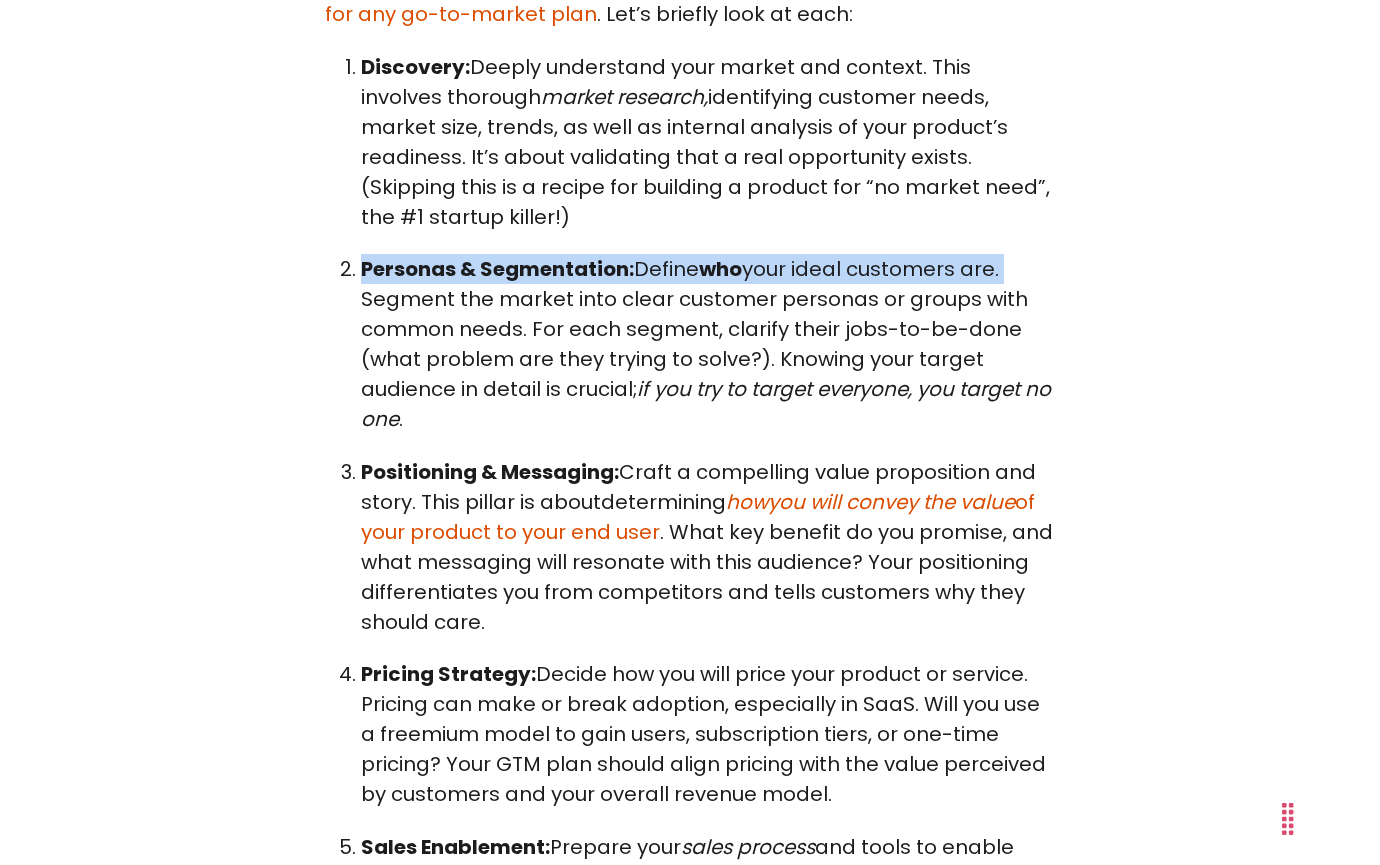 scroll, scrollTop: 4782, scrollLeft: 0, axis: vertical 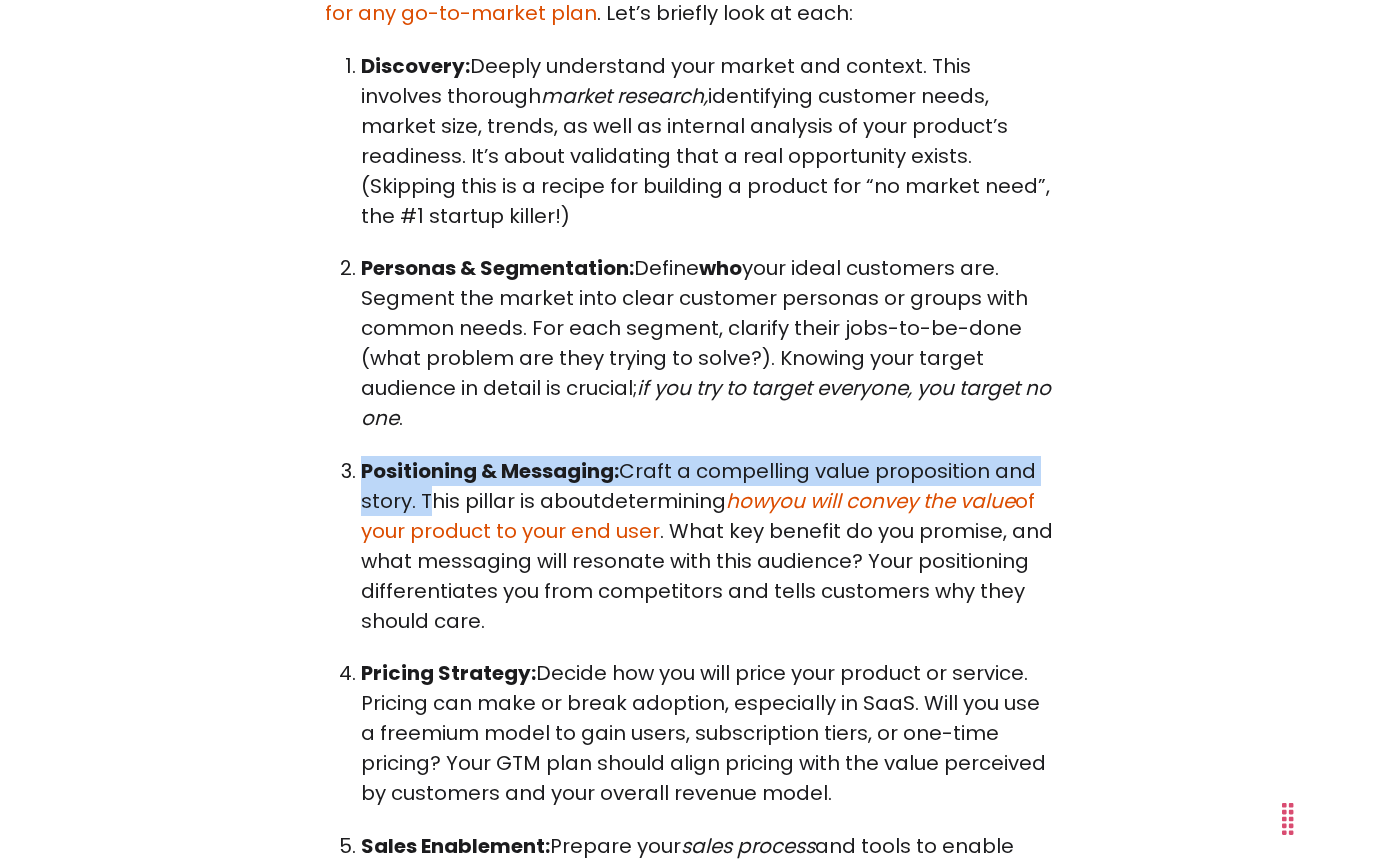 drag, startPoint x: 419, startPoint y: 474, endPoint x: 154, endPoint y: 503, distance: 266.58206 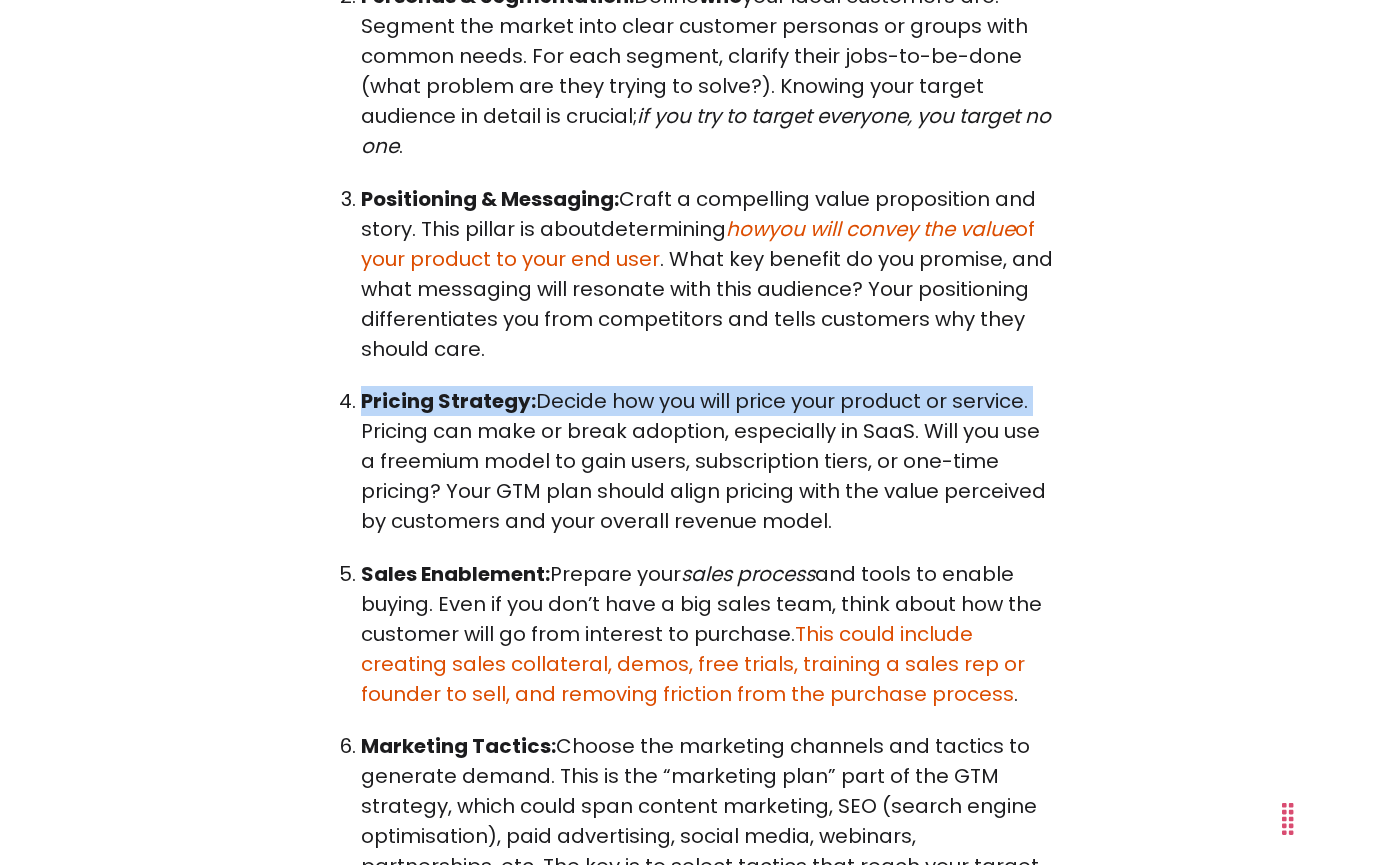 drag, startPoint x: 362, startPoint y: 373, endPoint x: 1028, endPoint y: 378, distance: 666.0188 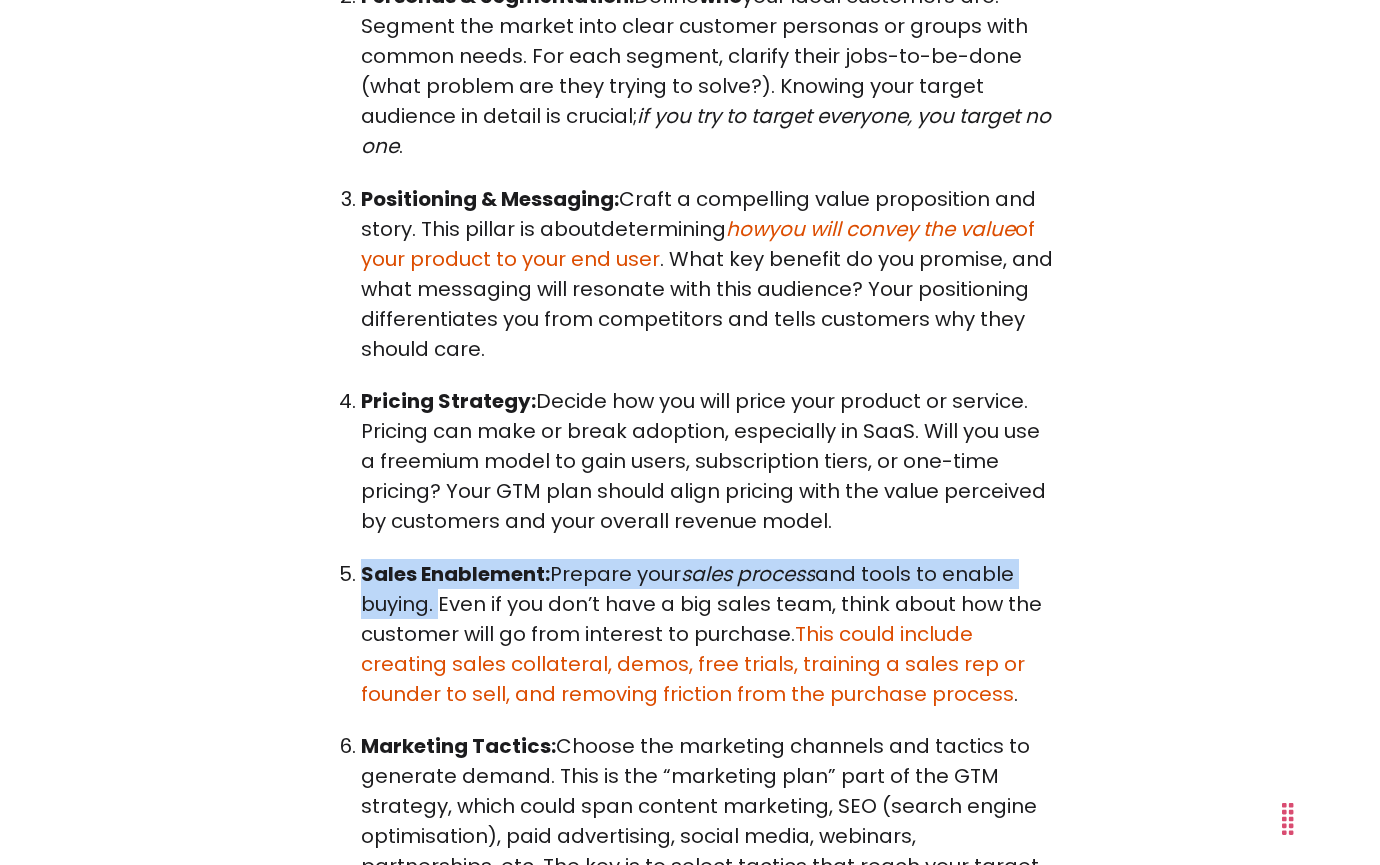 drag, startPoint x: 435, startPoint y: 579, endPoint x: 359, endPoint y: 550, distance: 81.34495 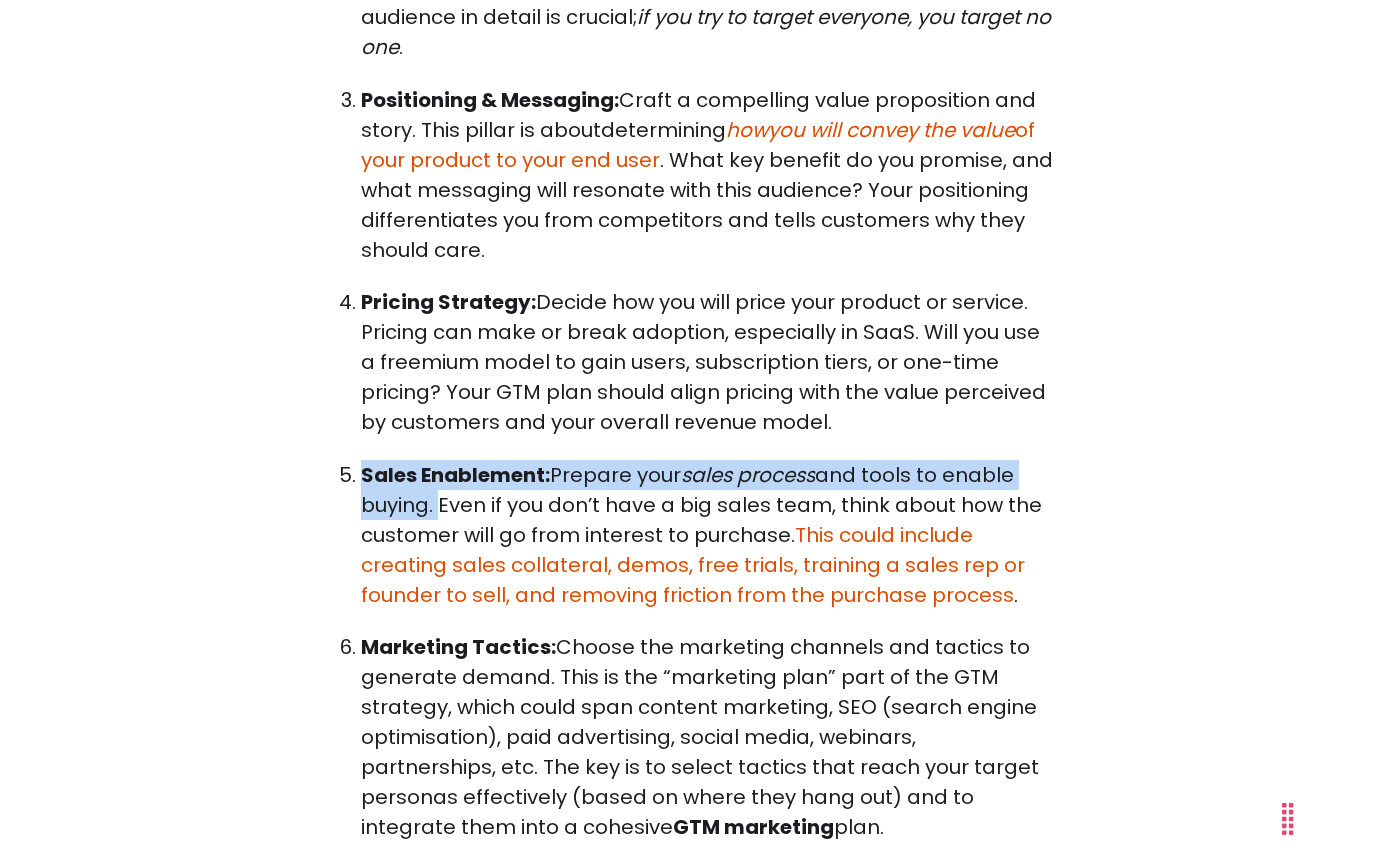 scroll, scrollTop: 5362, scrollLeft: 0, axis: vertical 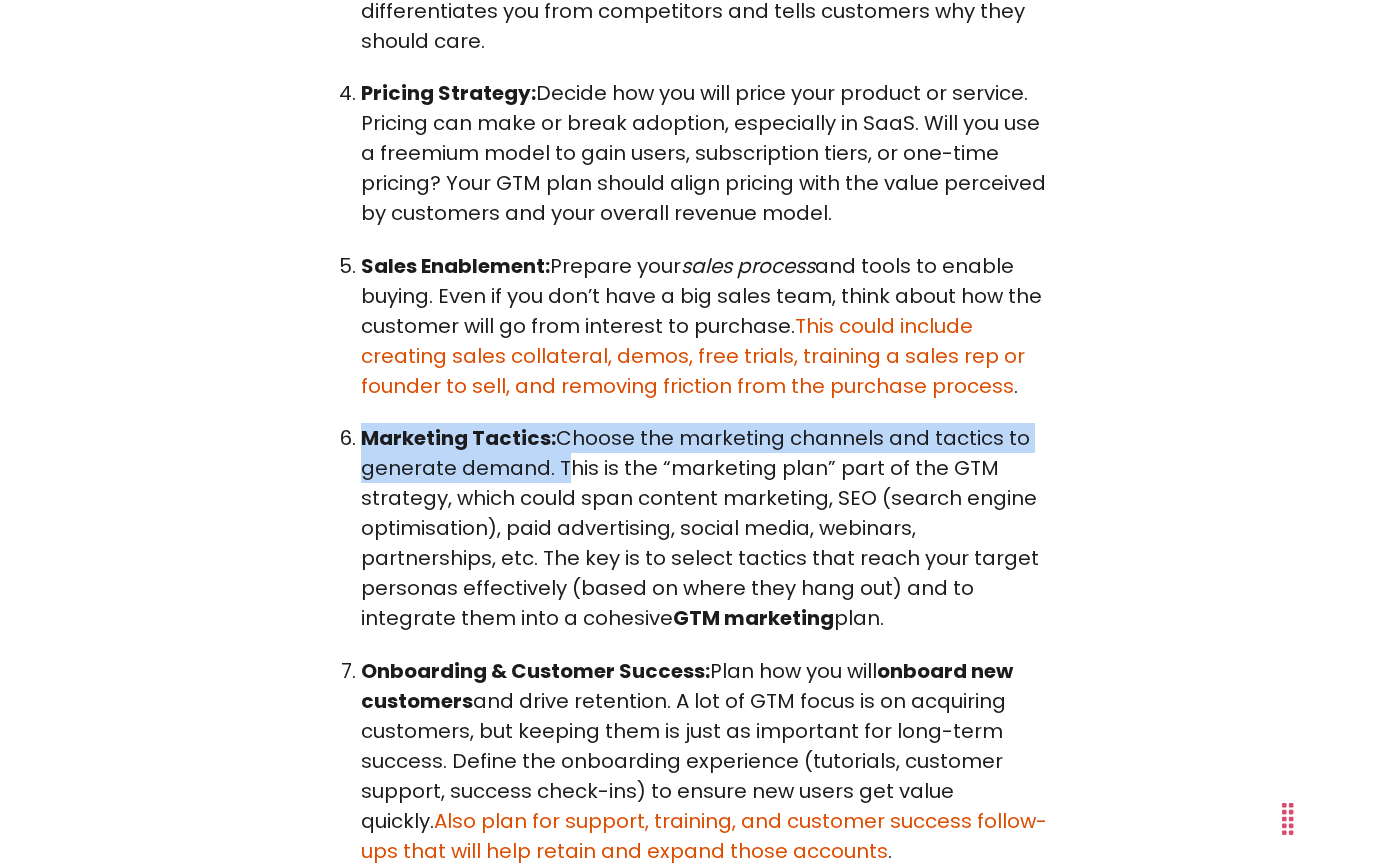 drag, startPoint x: 554, startPoint y: 437, endPoint x: 362, endPoint y: 415, distance: 193.2563 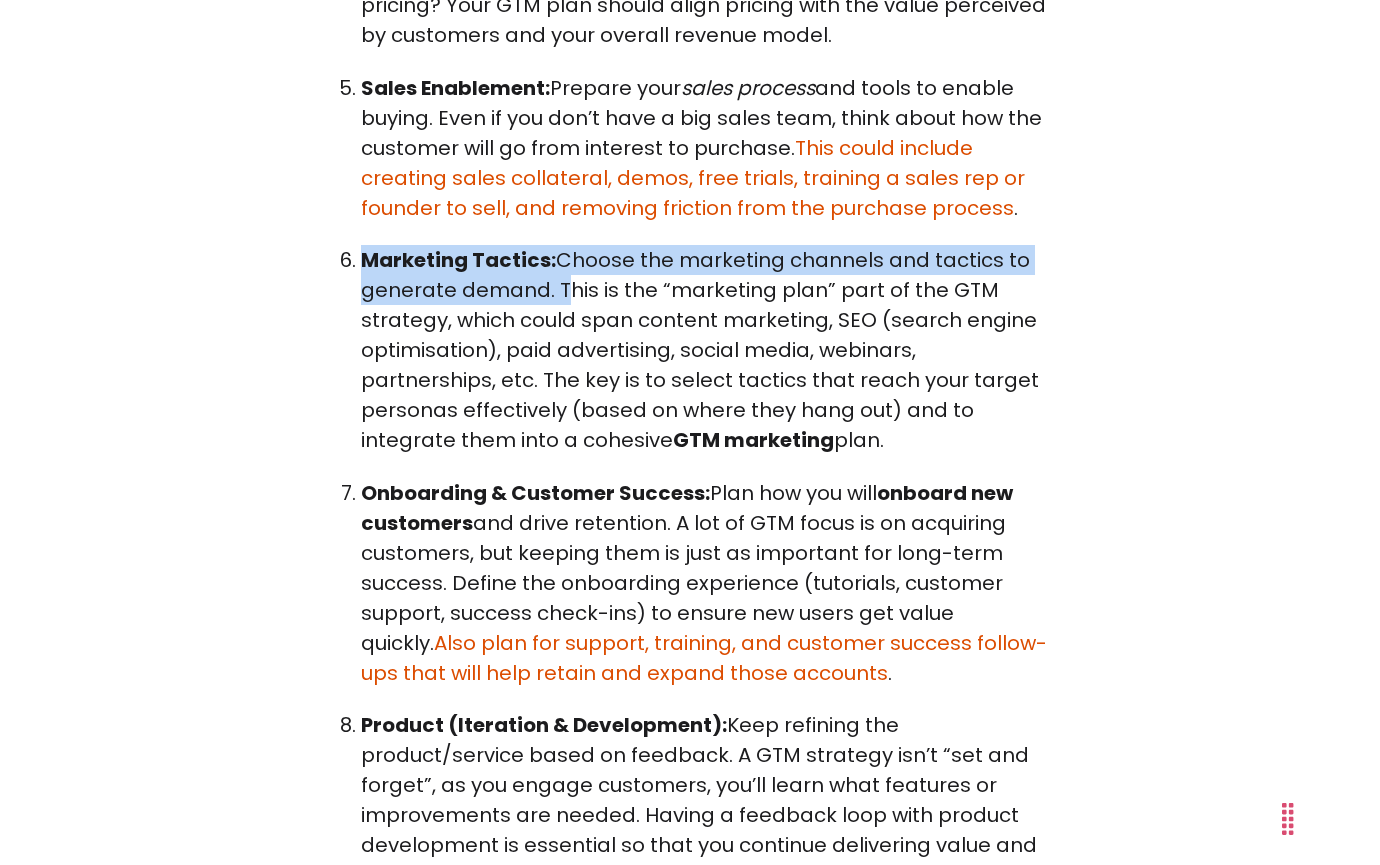 scroll, scrollTop: 5561, scrollLeft: 0, axis: vertical 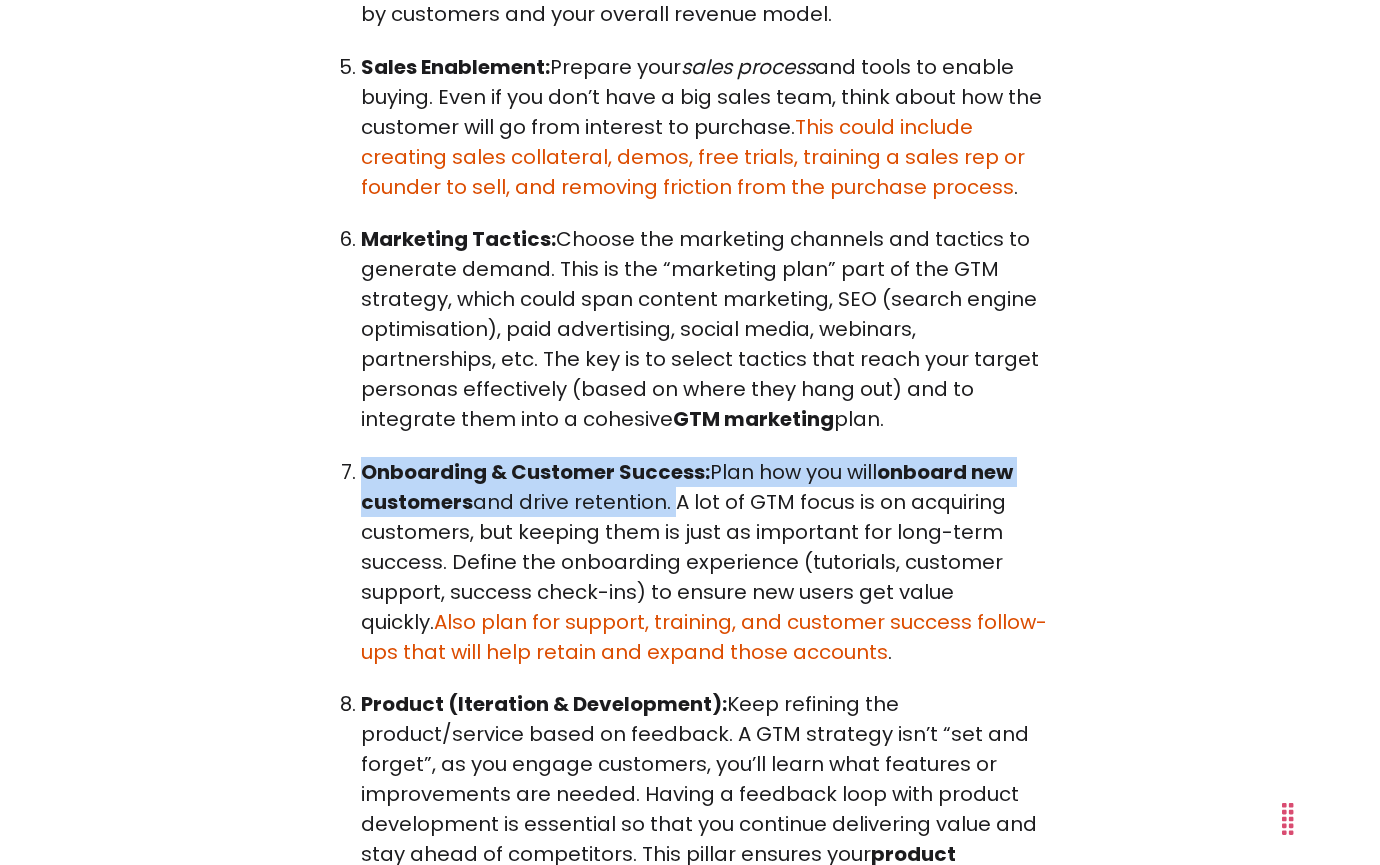 drag, startPoint x: 673, startPoint y: 472, endPoint x: 360, endPoint y: 452, distance: 313.63834 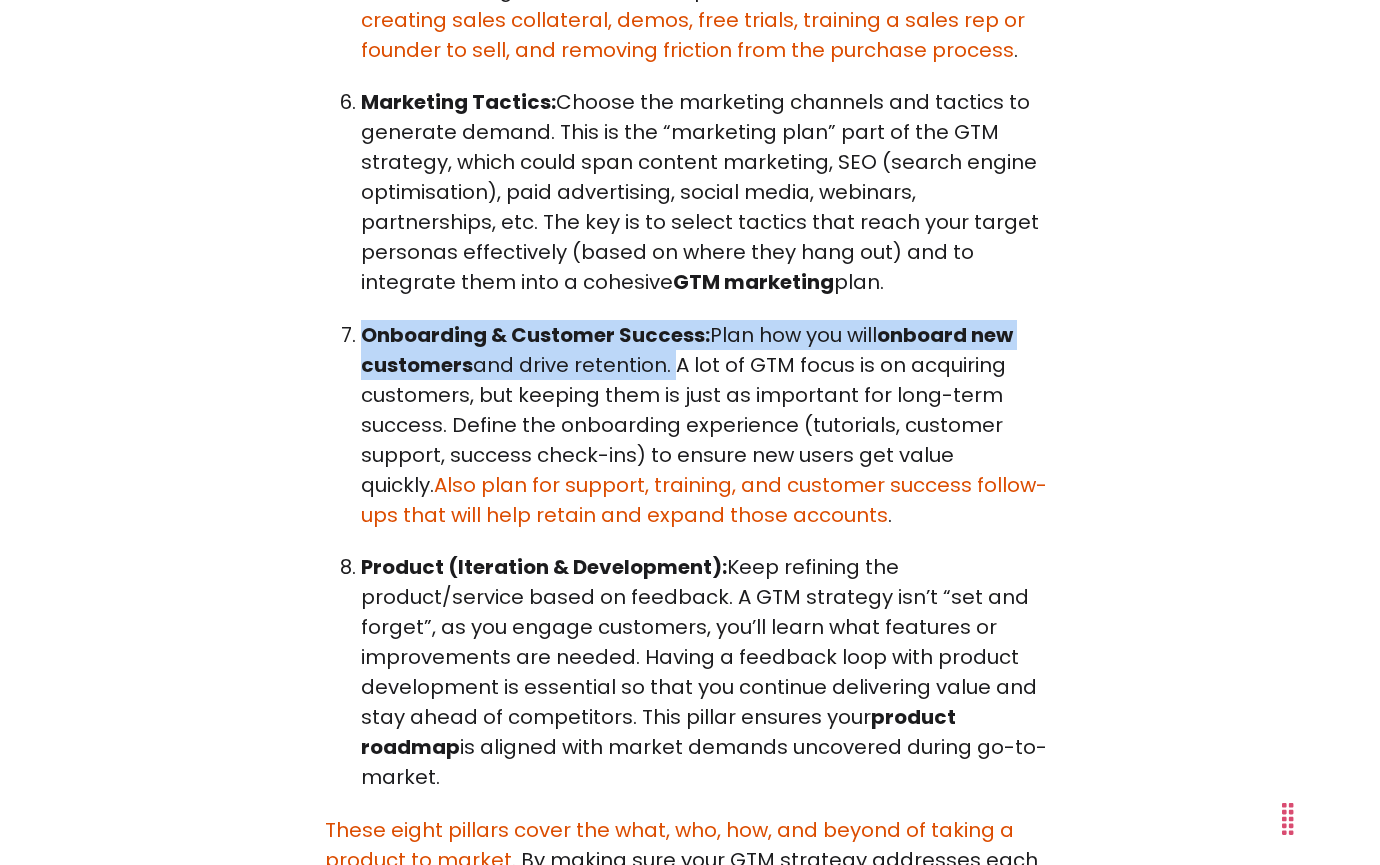 scroll, scrollTop: 5730, scrollLeft: 0, axis: vertical 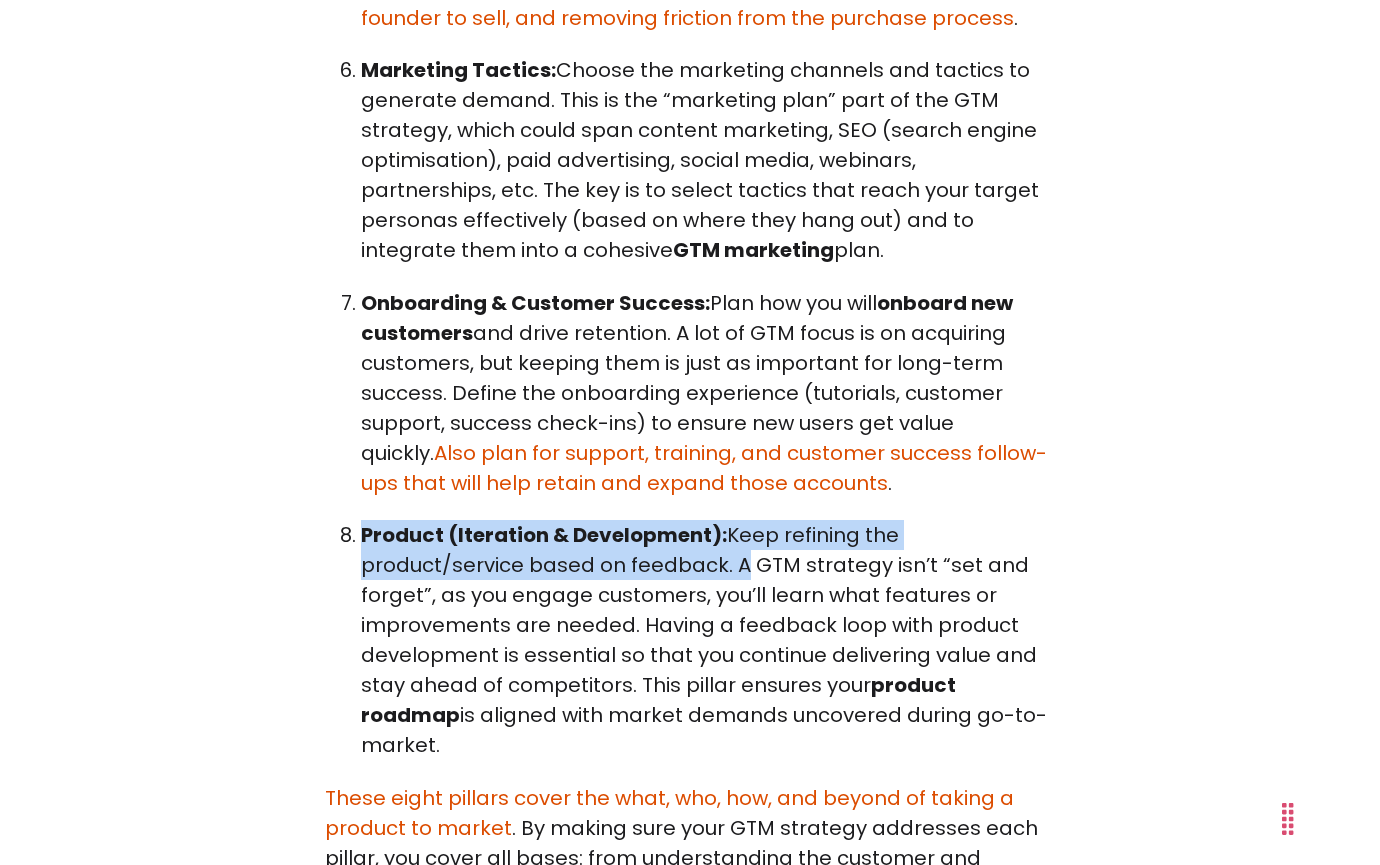 drag, startPoint x: 729, startPoint y: 534, endPoint x: 365, endPoint y: 519, distance: 364.30893 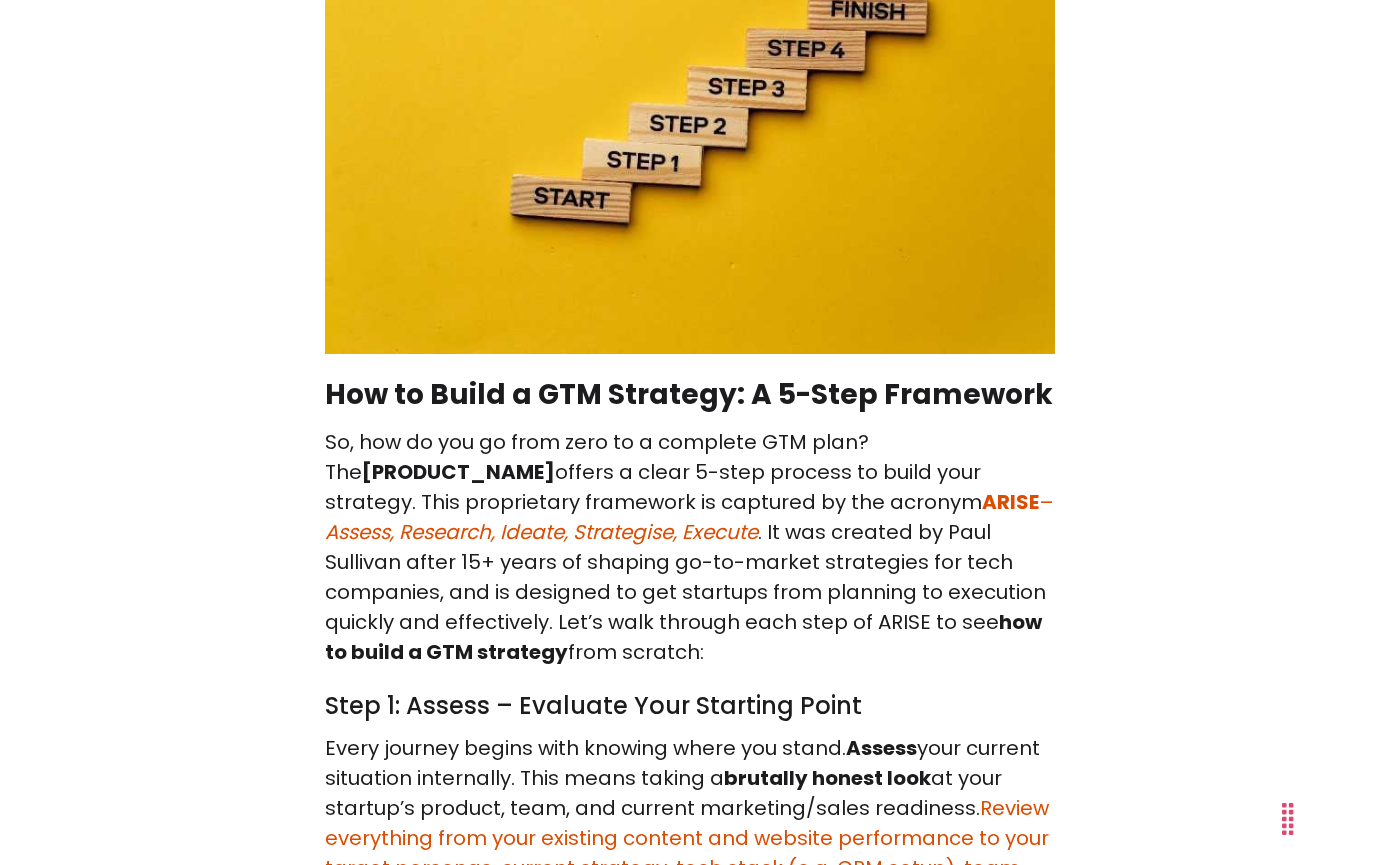 scroll, scrollTop: 7495, scrollLeft: 0, axis: vertical 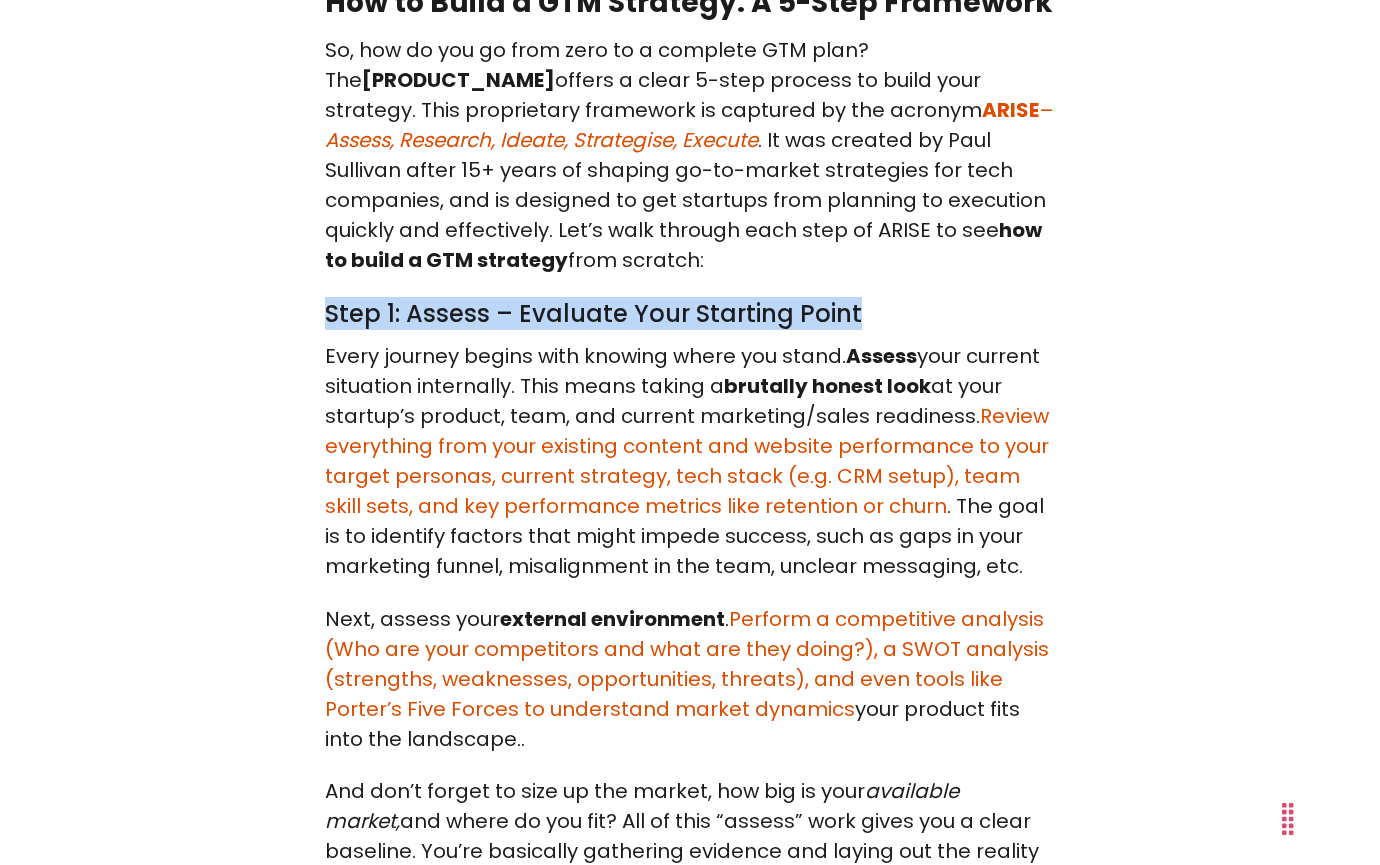 drag, startPoint x: 857, startPoint y: 257, endPoint x: 249, endPoint y: 334, distance: 612.85645 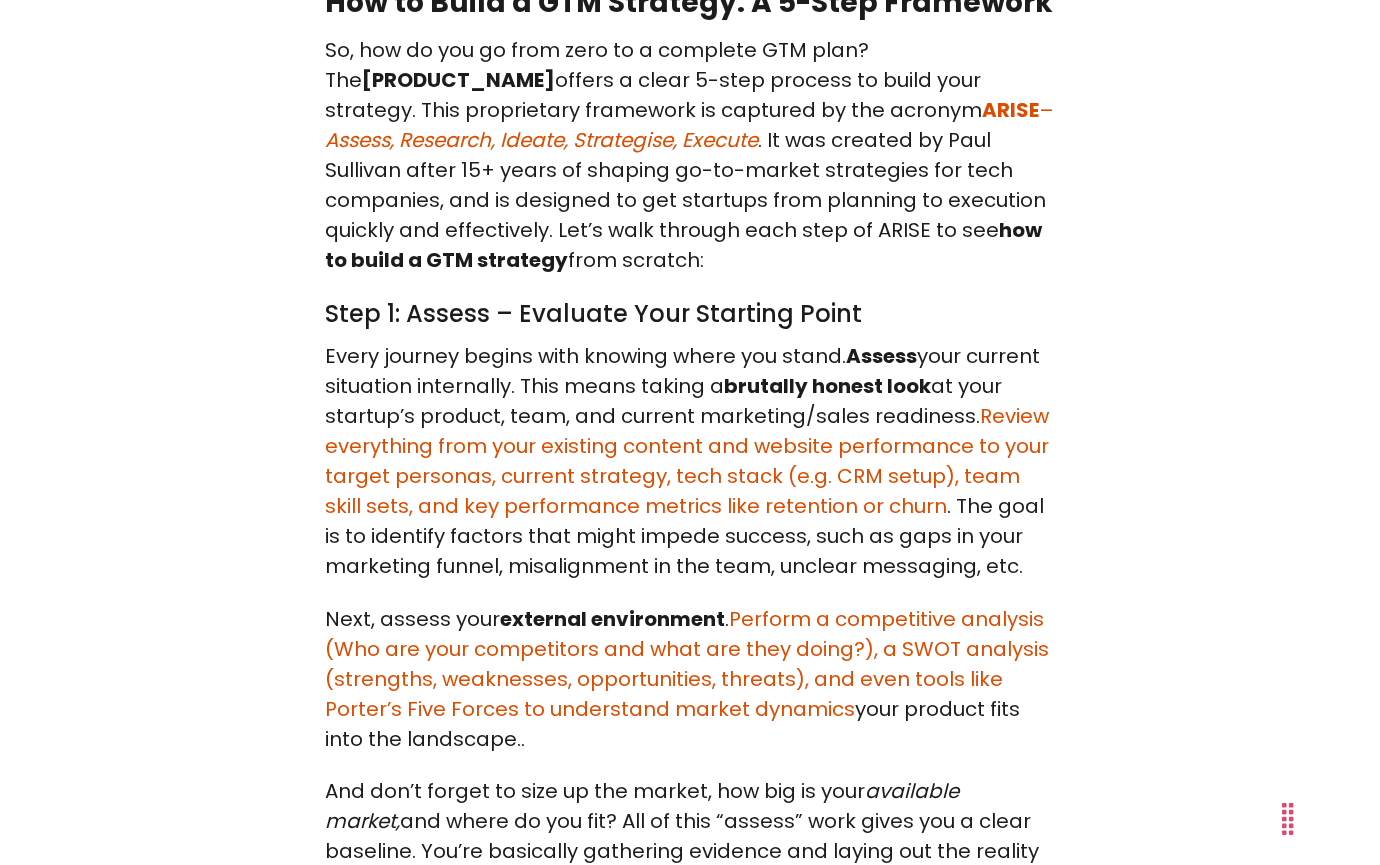 click on "Step 1: Assess – Evaluate Your Starting Point" at bounding box center [690, 314] 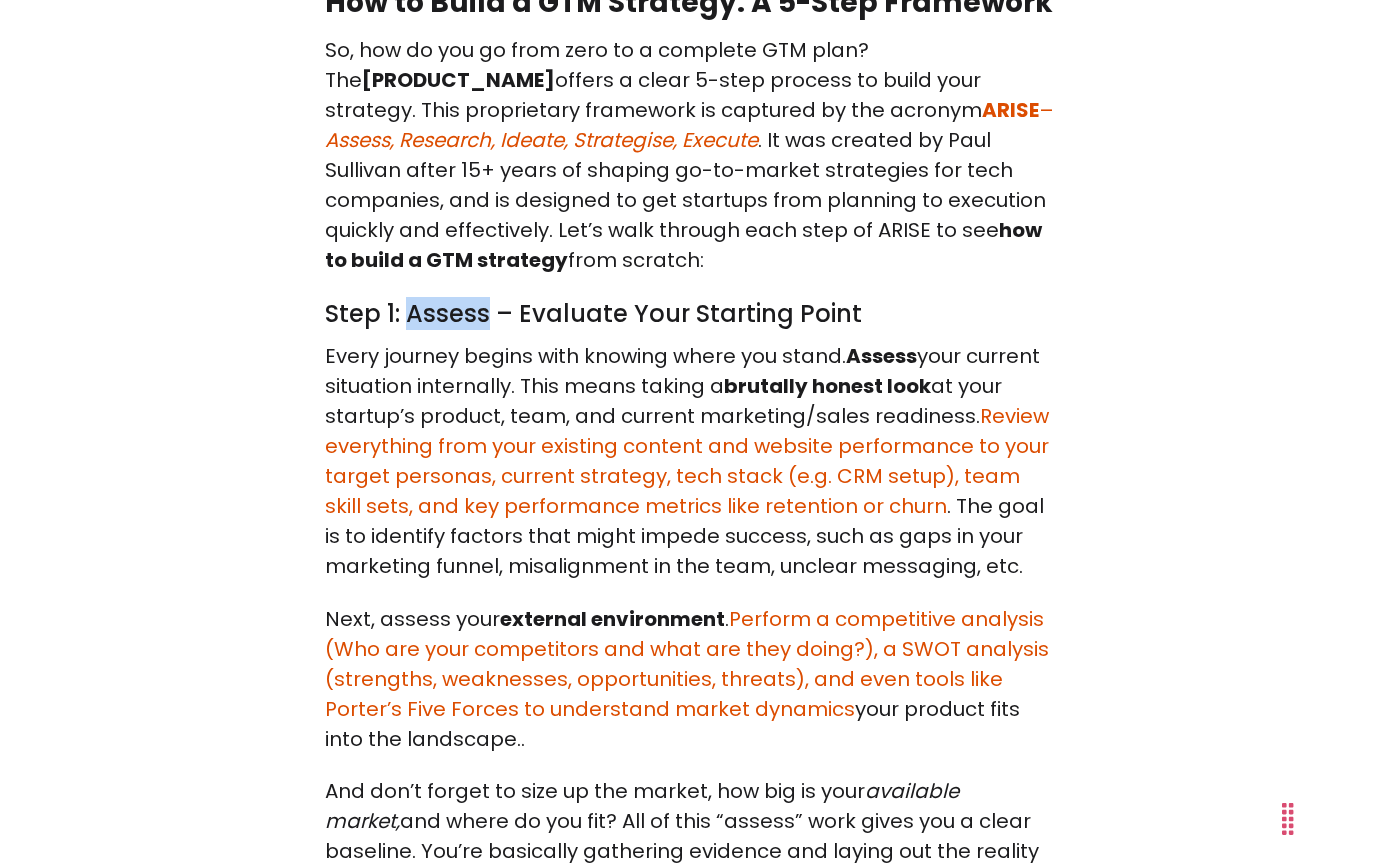 click on "Step 1: Assess – Evaluate Your Starting Point" at bounding box center (690, 314) 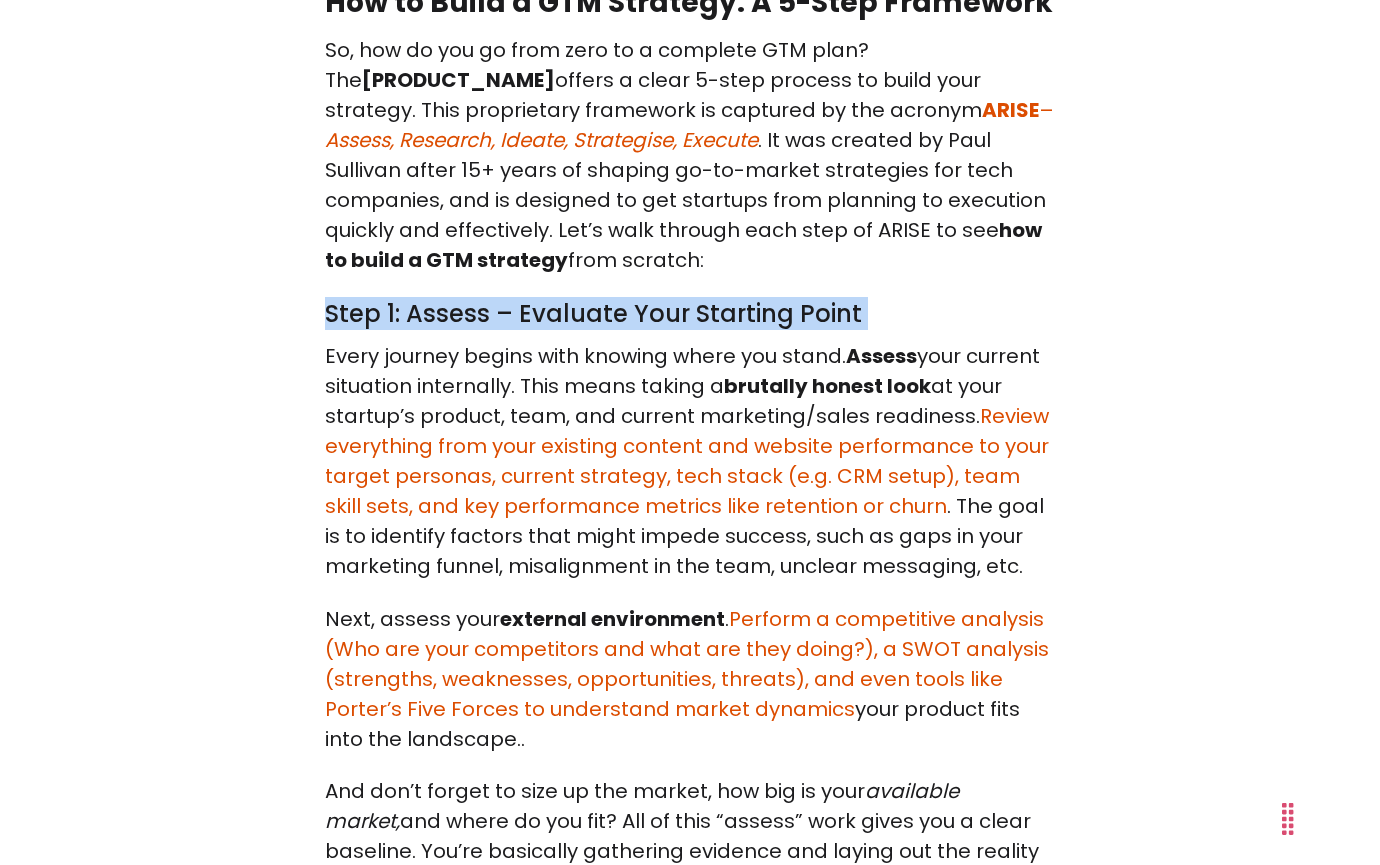 click on "Step 1: Assess – Evaluate Your Starting Point" at bounding box center (690, 314) 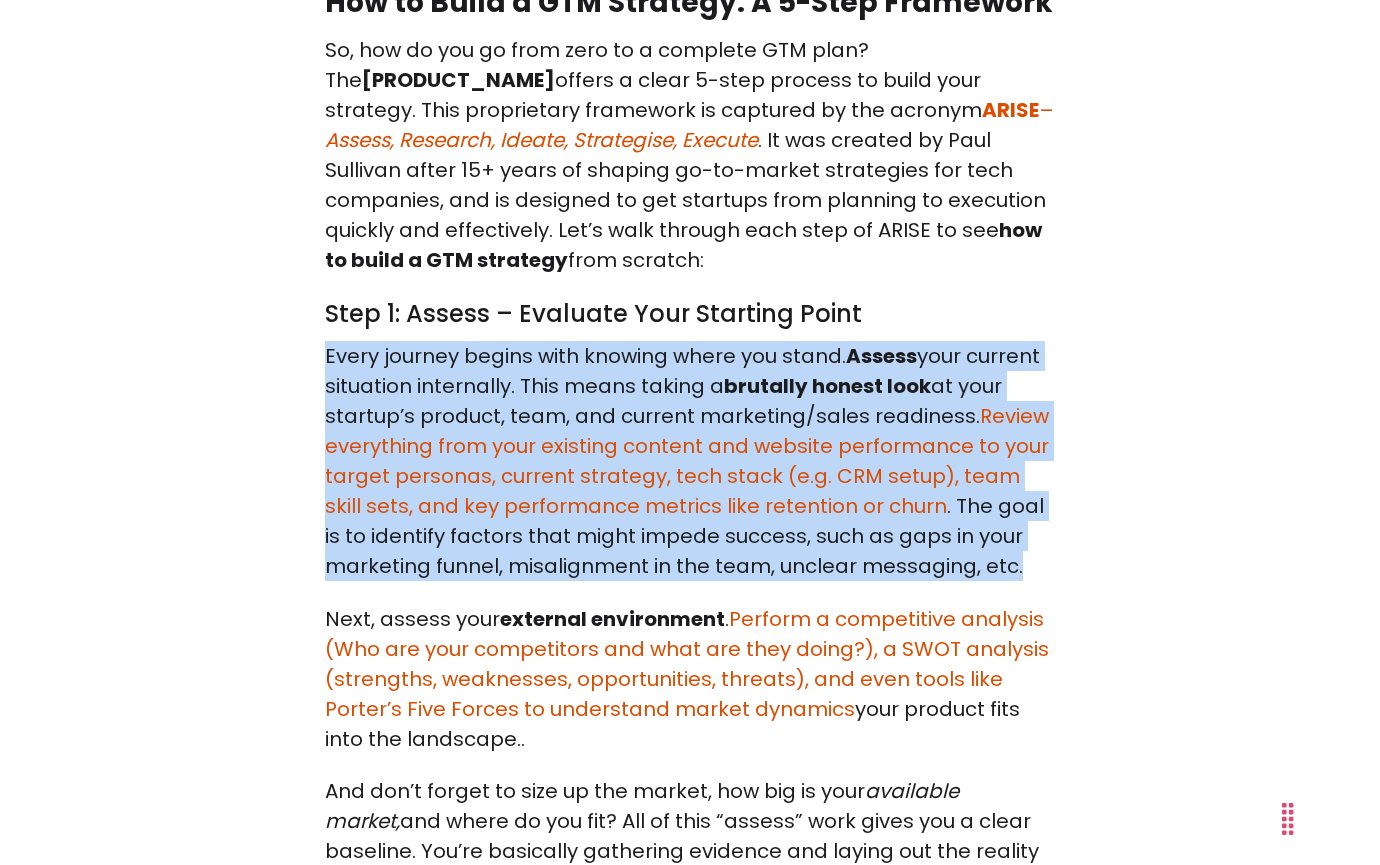 drag, startPoint x: 1019, startPoint y: 507, endPoint x: 327, endPoint y: 302, distance: 721.7264 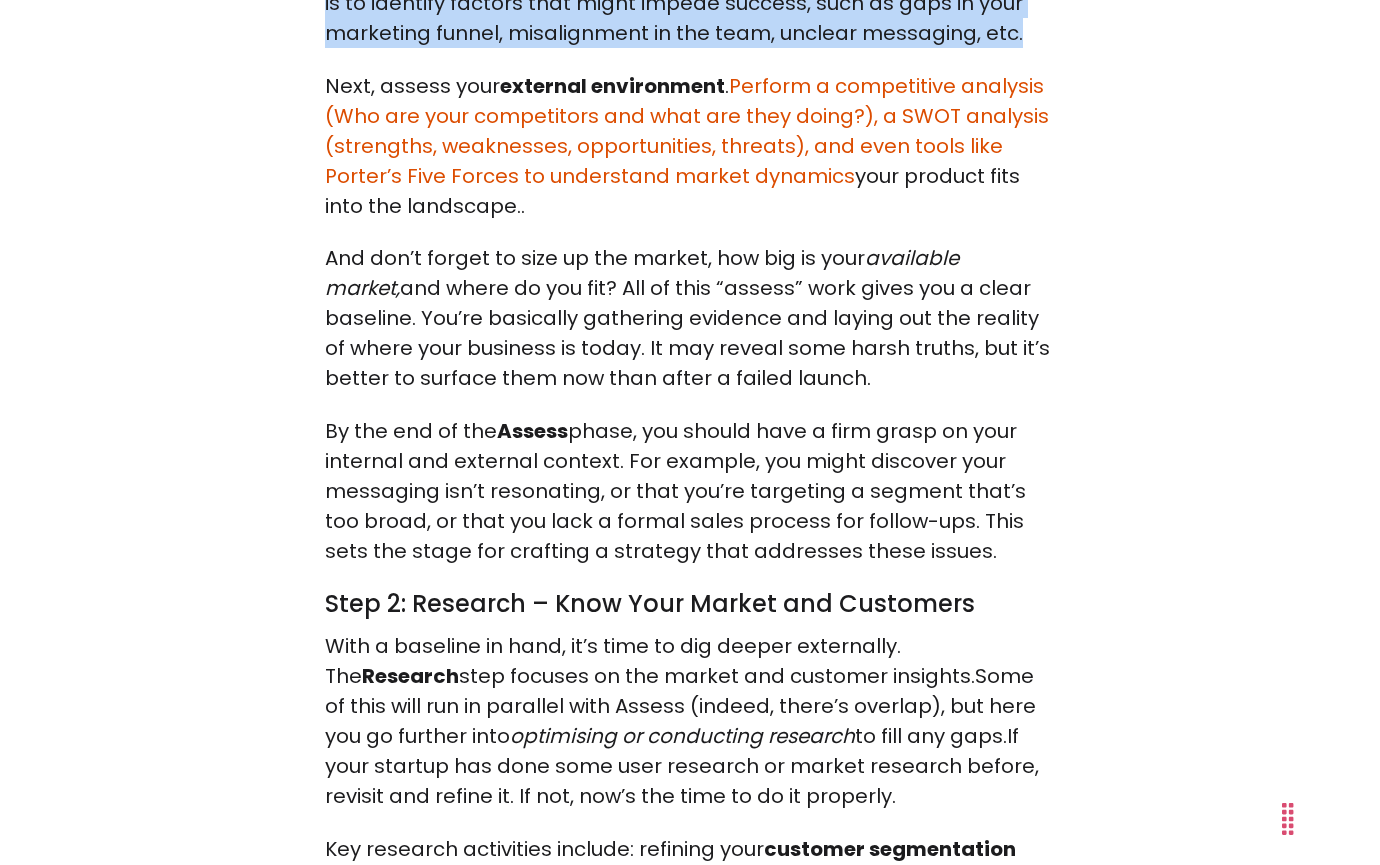 scroll, scrollTop: 8238, scrollLeft: 0, axis: vertical 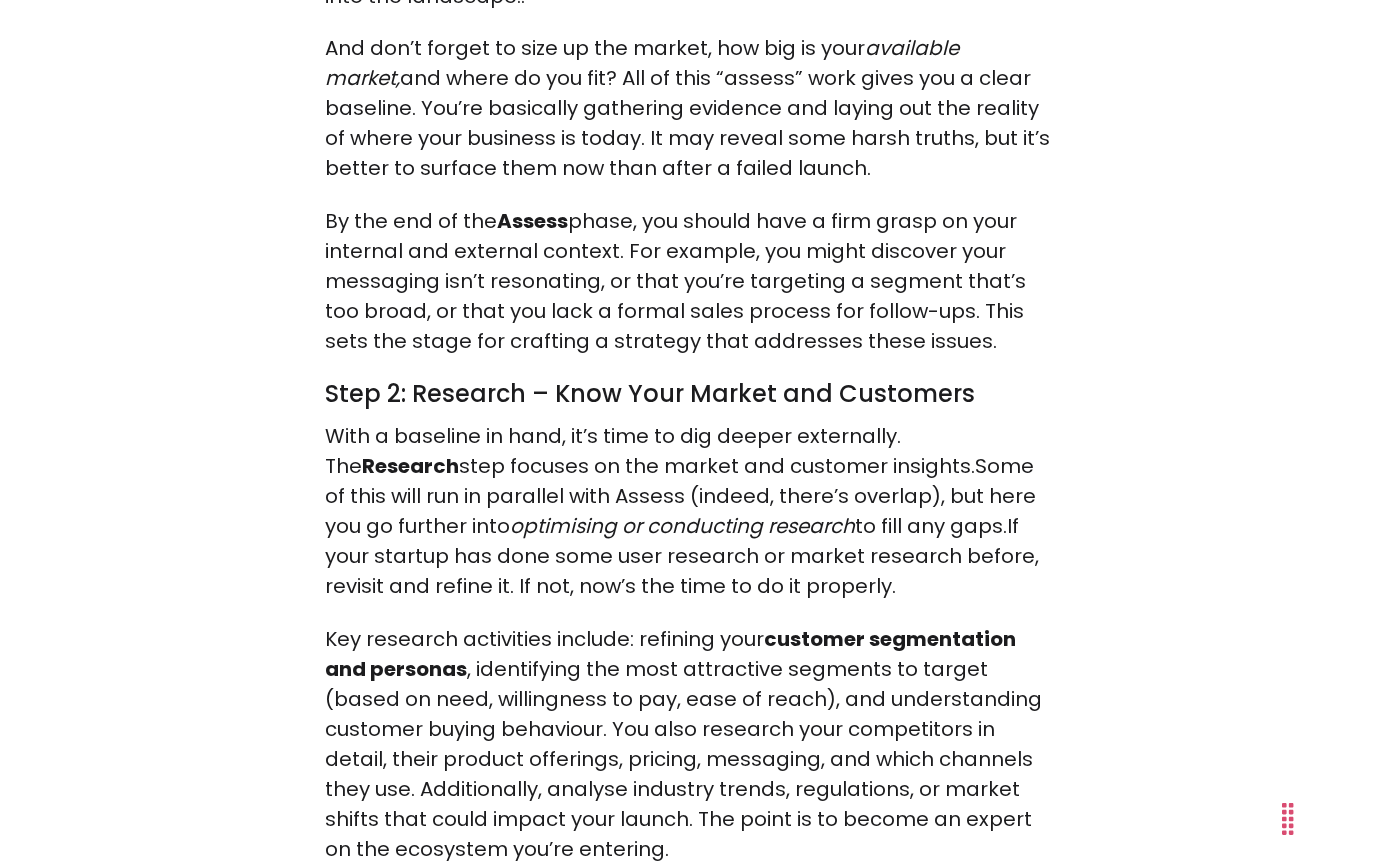 drag, startPoint x: 828, startPoint y: 588, endPoint x: 331, endPoint y: 402, distance: 530.6647 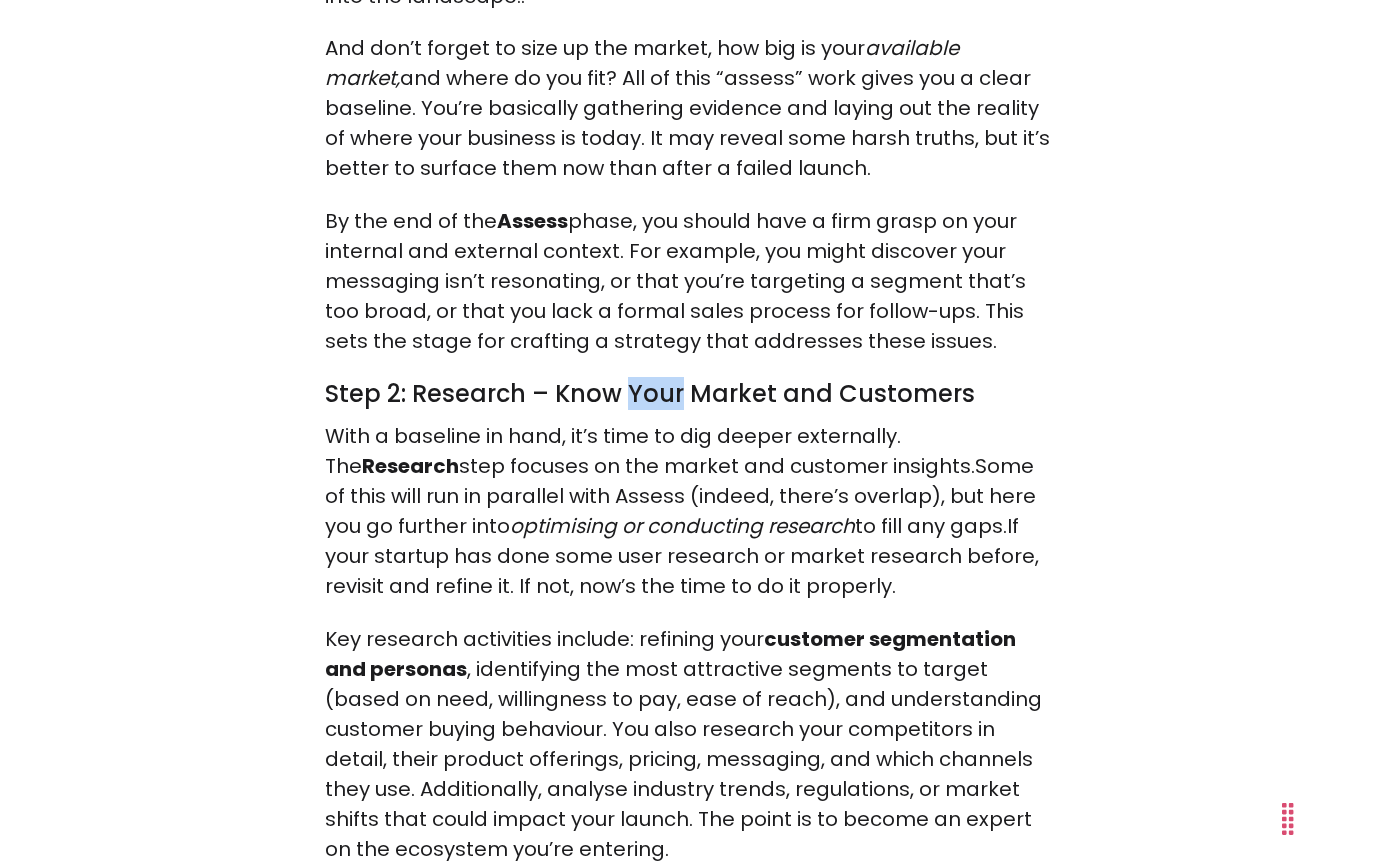 click on "Step 2: Research – Know Your Market and Customers" at bounding box center (690, 394) 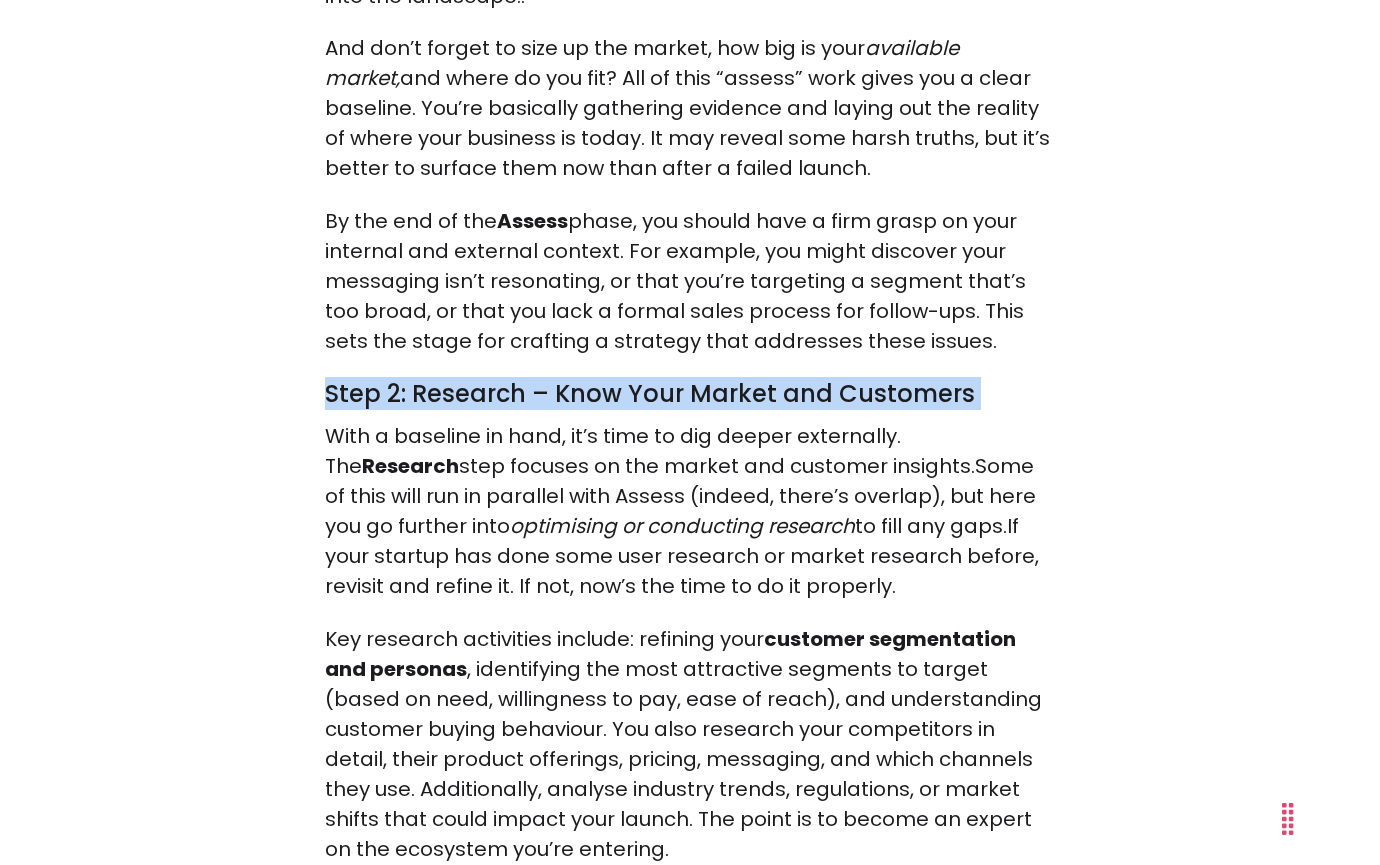 click on "Step 2: Research – Know Your Market and Customers" at bounding box center (690, 394) 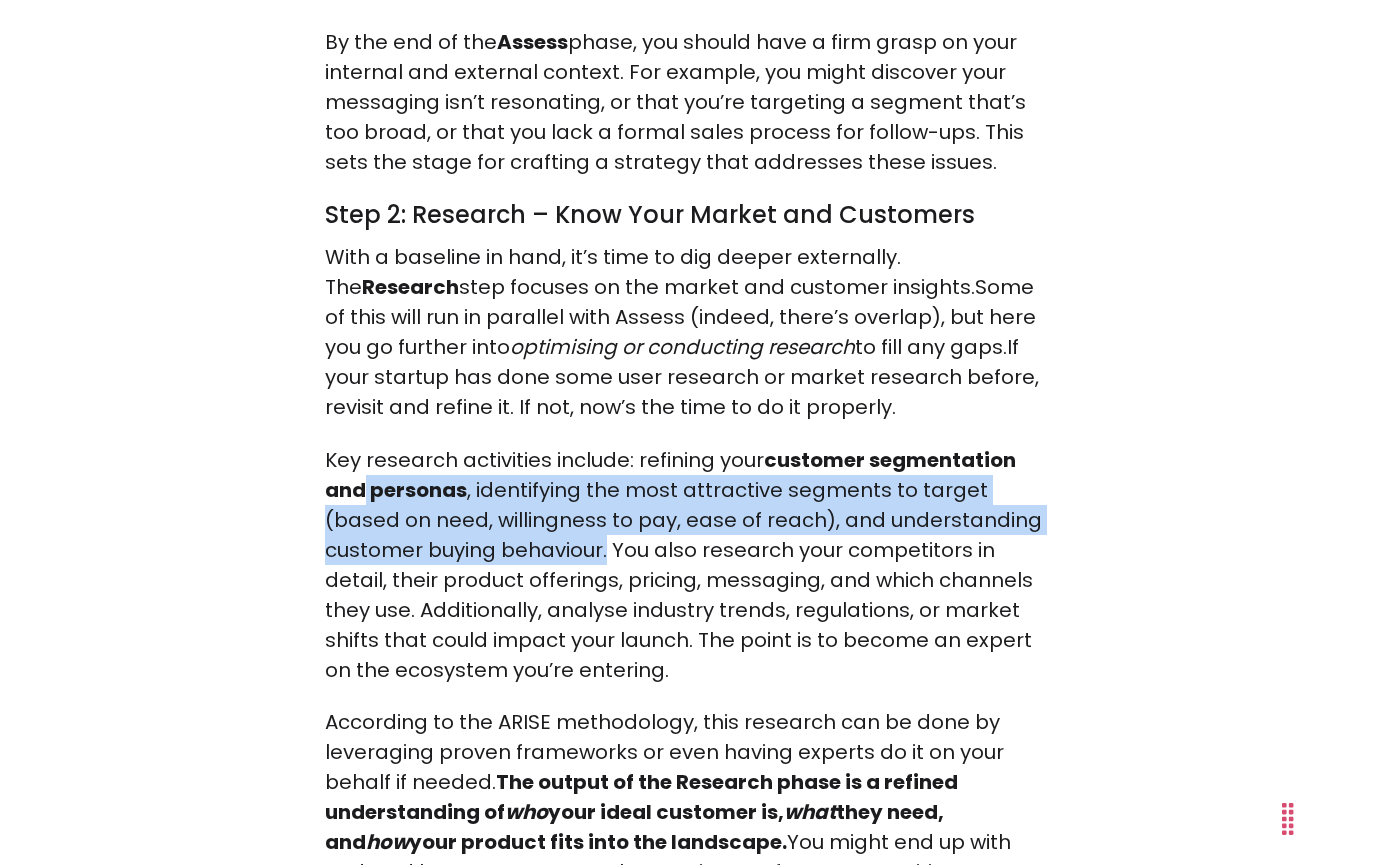 drag, startPoint x: 507, startPoint y: 547, endPoint x: 364, endPoint y: 499, distance: 150.84097 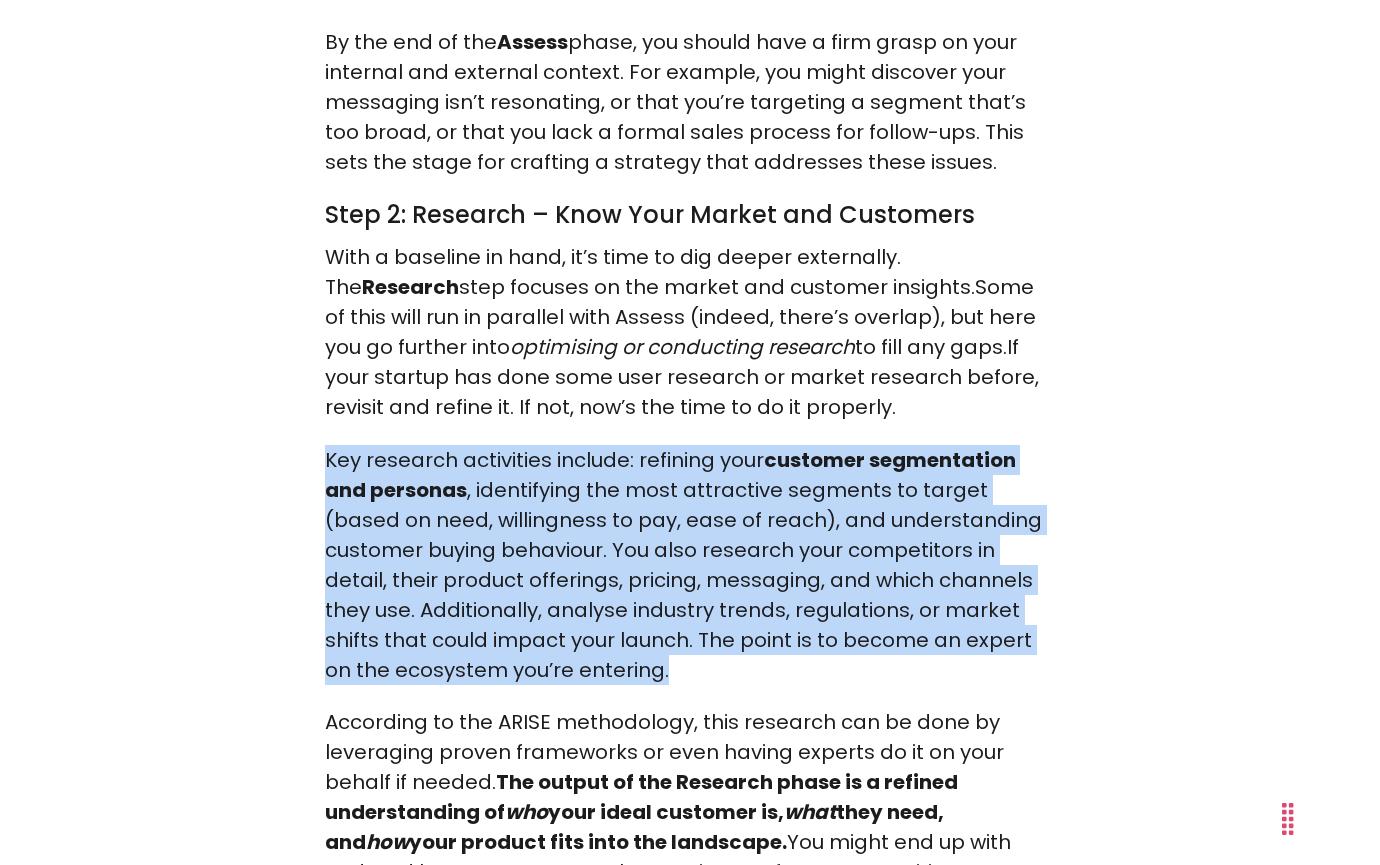 drag, startPoint x: 614, startPoint y: 659, endPoint x: 141, endPoint y: 575, distance: 480.40088 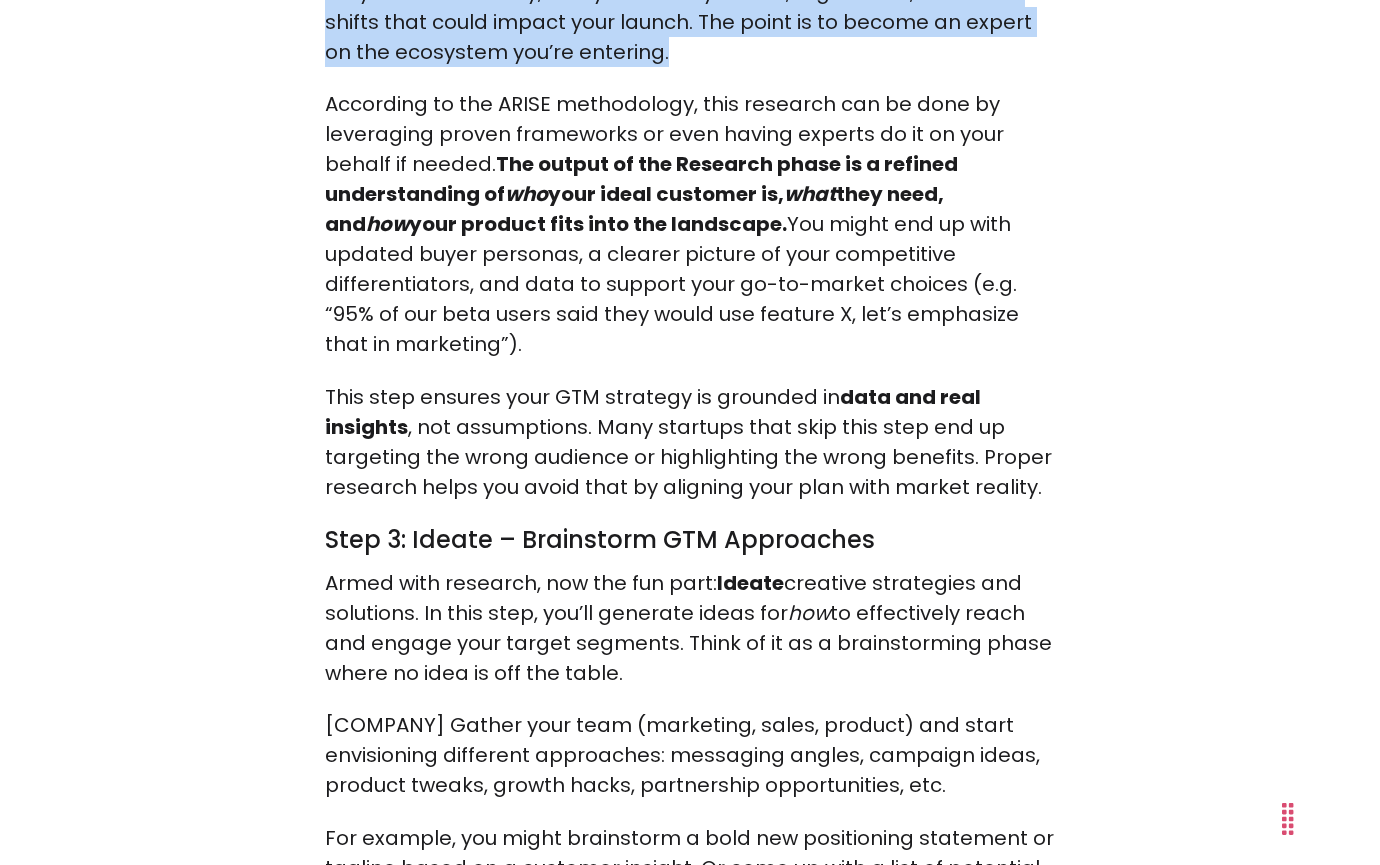 scroll, scrollTop: 9038, scrollLeft: 0, axis: vertical 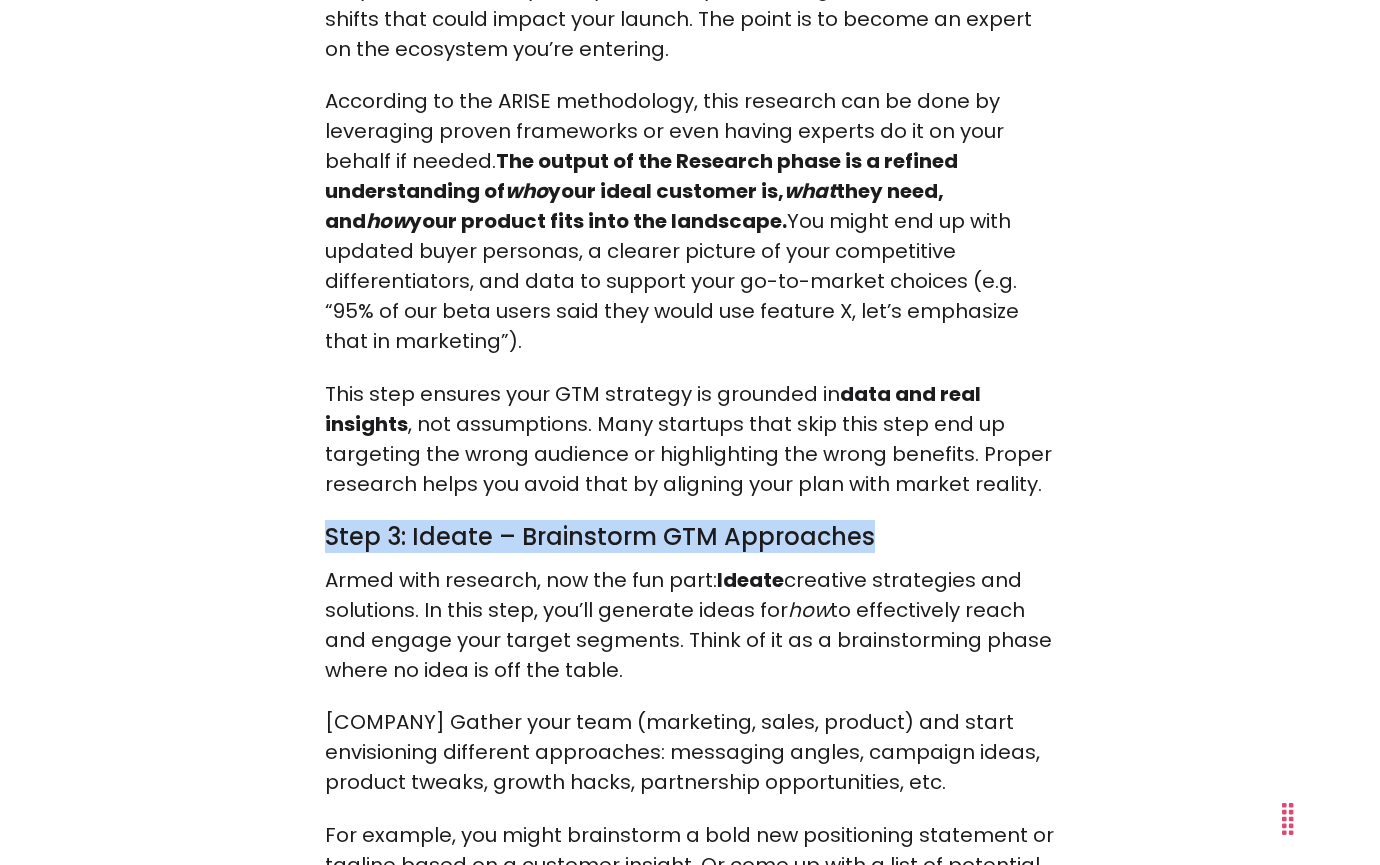 drag, startPoint x: 862, startPoint y: 511, endPoint x: 290, endPoint y: 506, distance: 572.02185 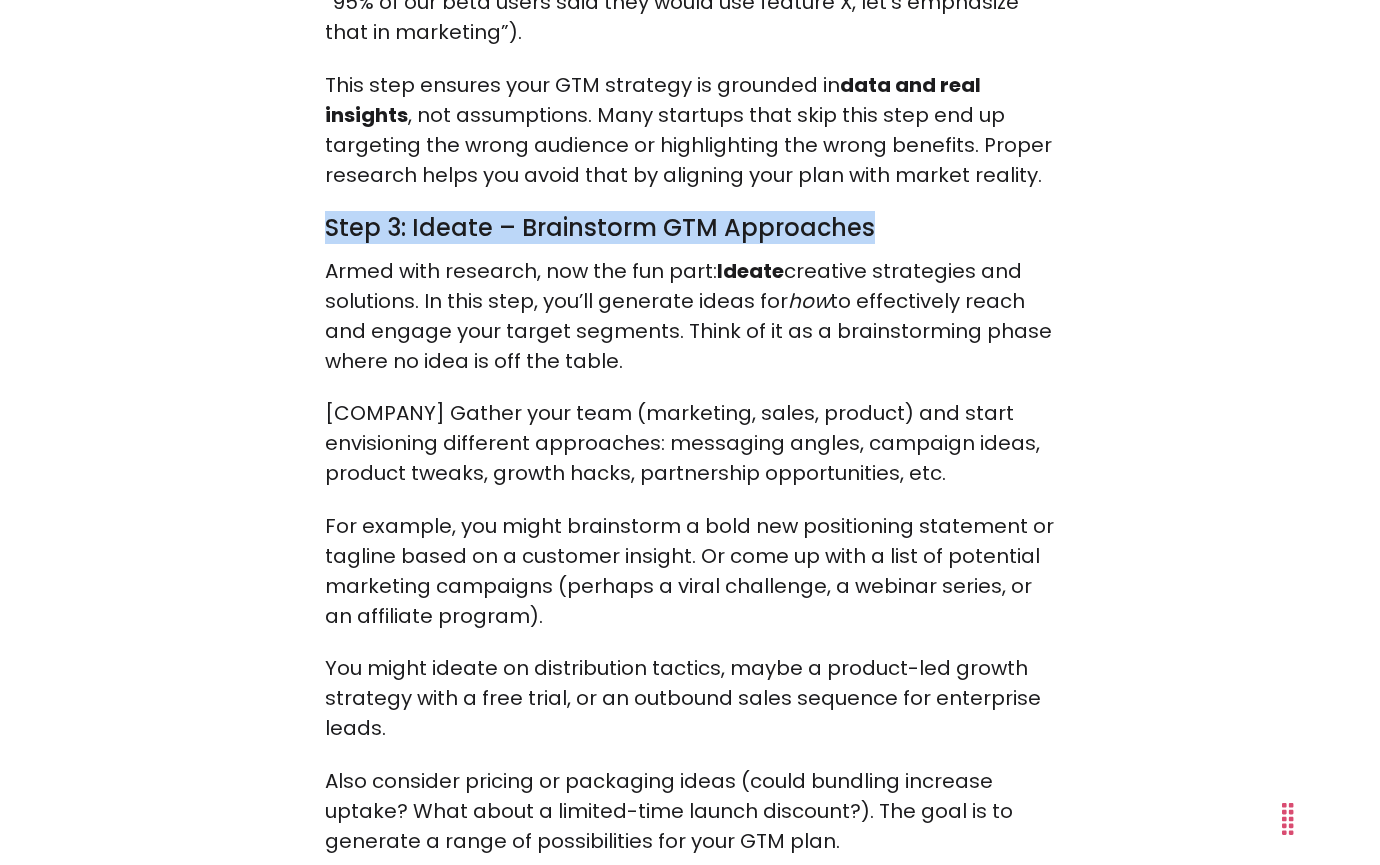 scroll, scrollTop: 9353, scrollLeft: 0, axis: vertical 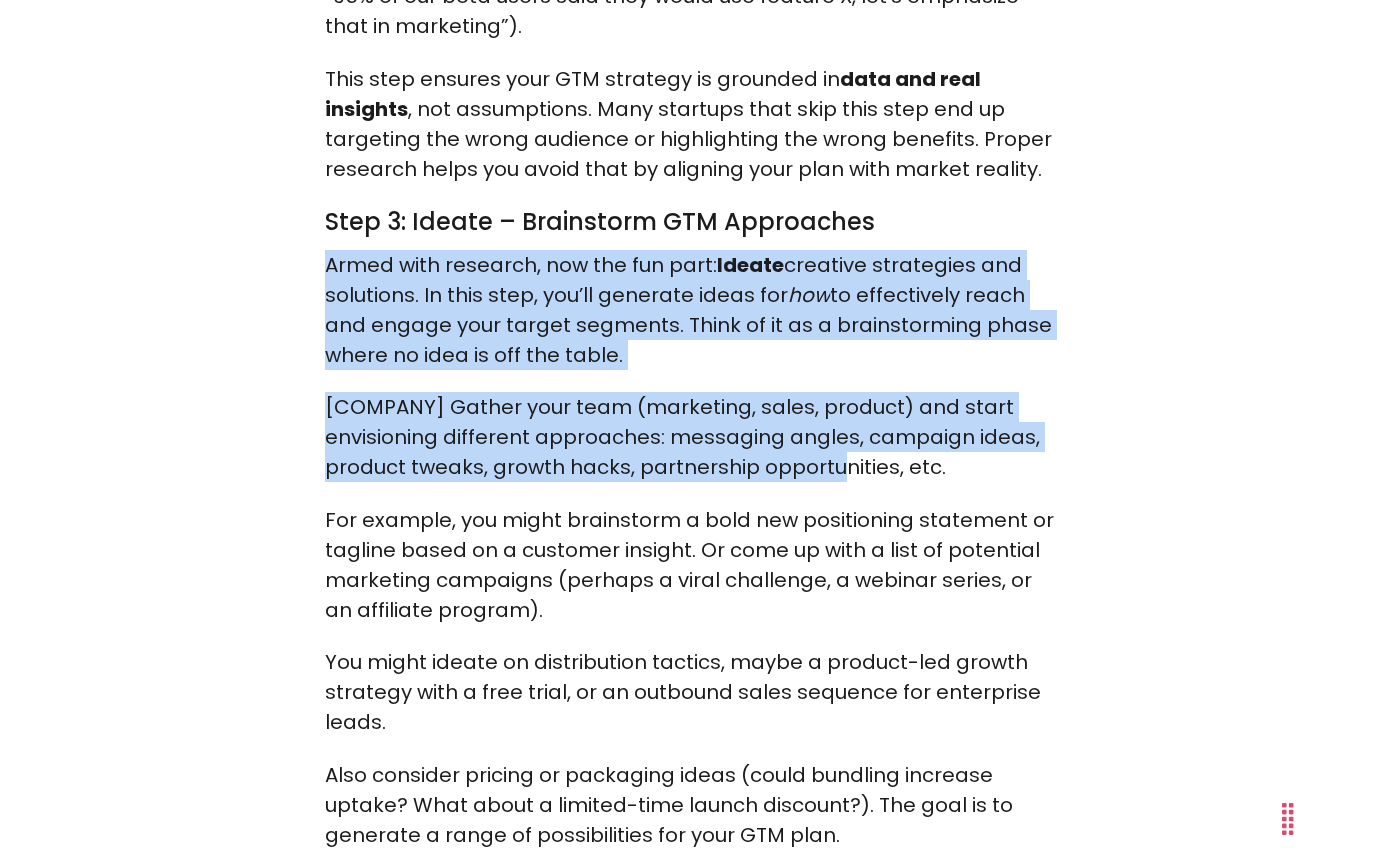 drag, startPoint x: 882, startPoint y: 431, endPoint x: 325, endPoint y: 236, distance: 590.14746 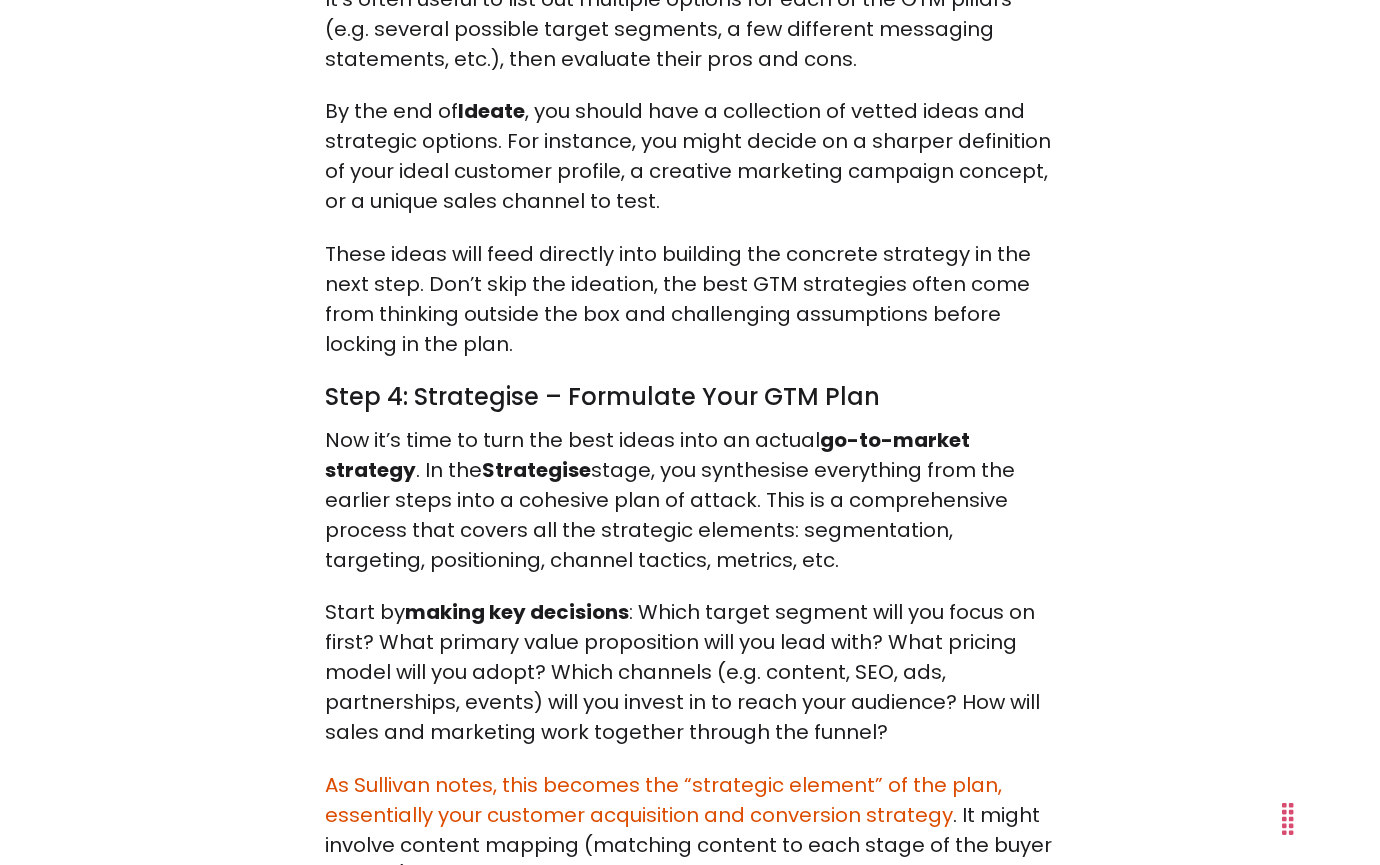 scroll, scrollTop: 10423, scrollLeft: 0, axis: vertical 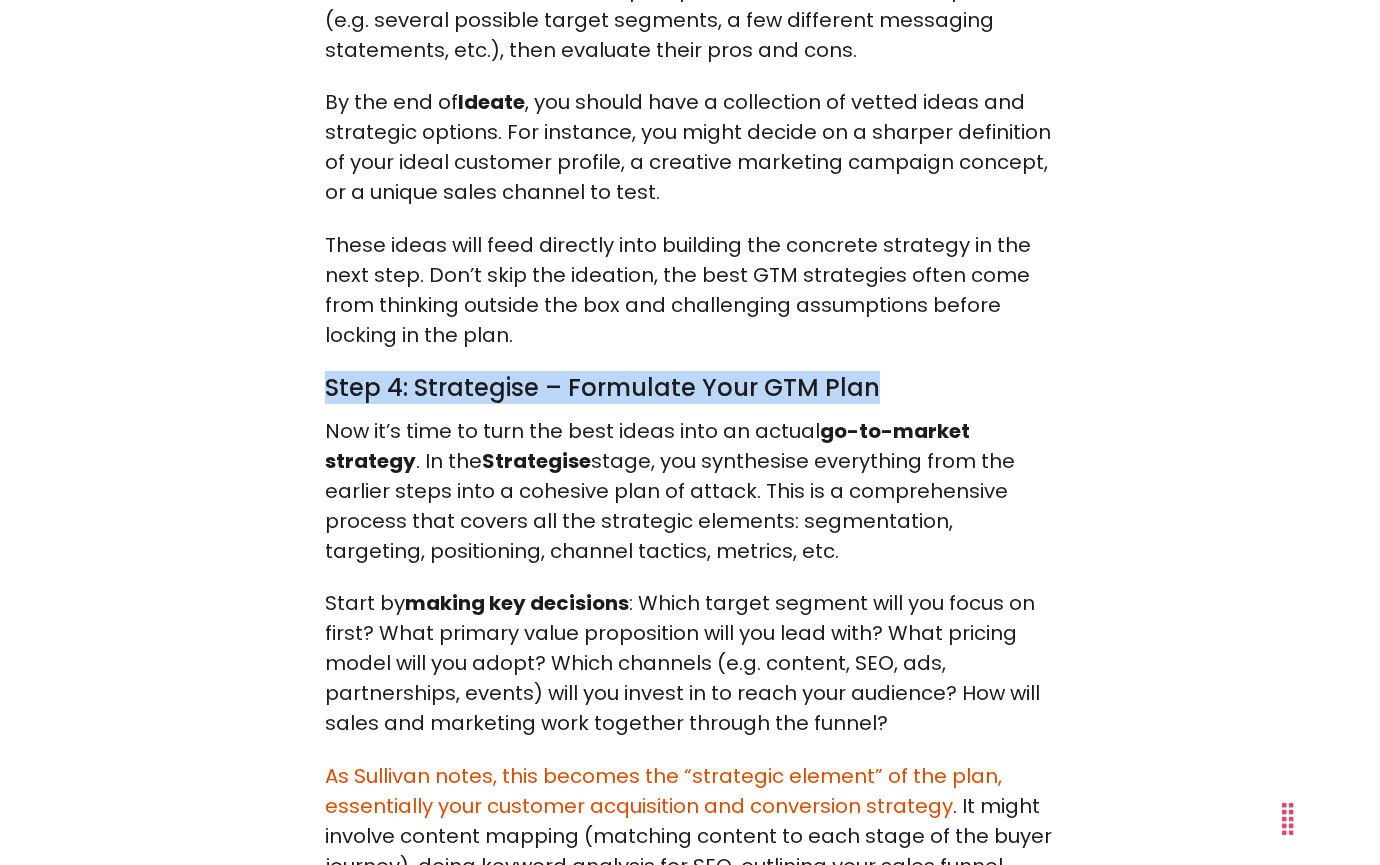 drag, startPoint x: 903, startPoint y: 358, endPoint x: 293, endPoint y: 355, distance: 610.0074 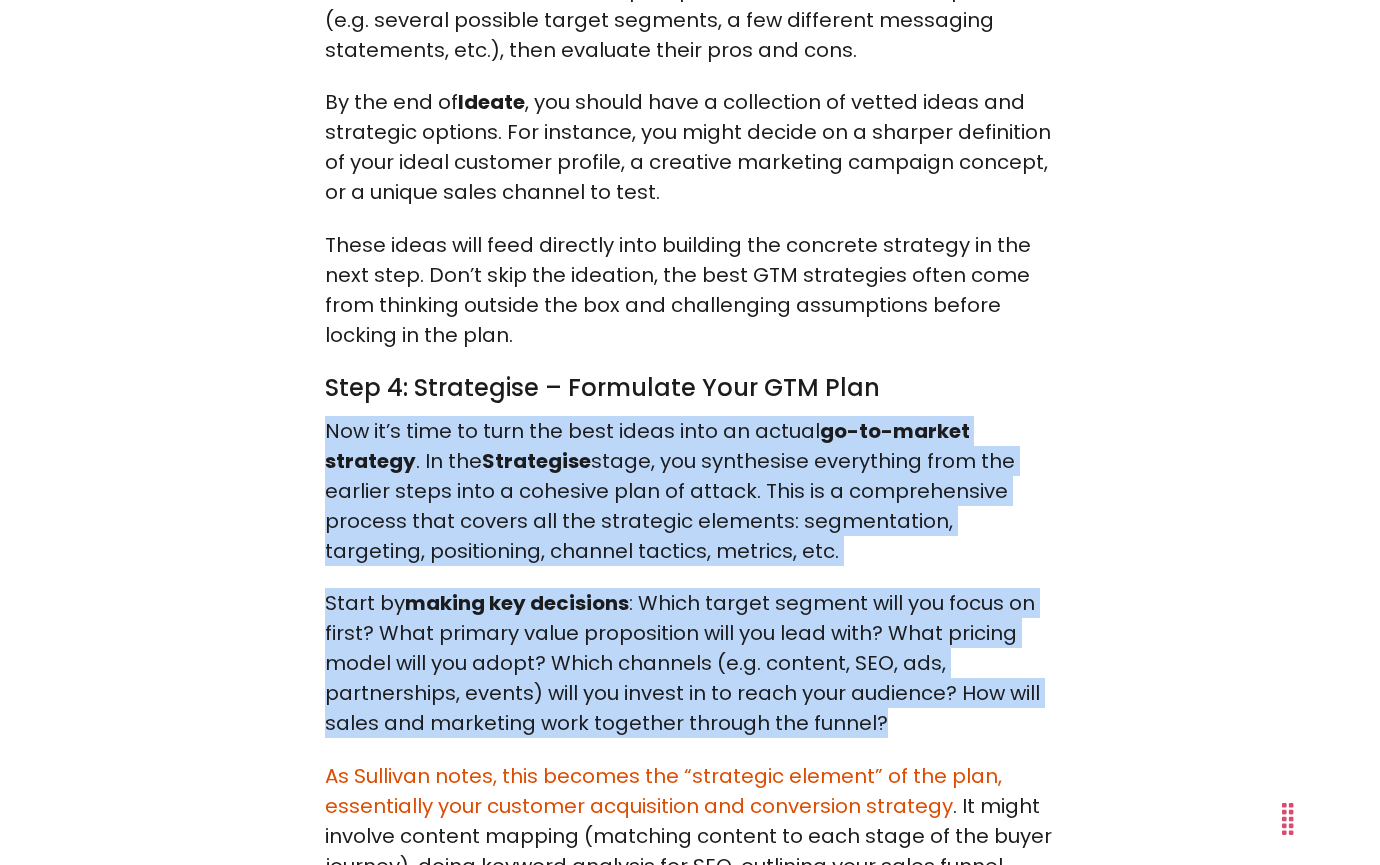 drag, startPoint x: 880, startPoint y: 693, endPoint x: 267, endPoint y: 413, distance: 673.9206 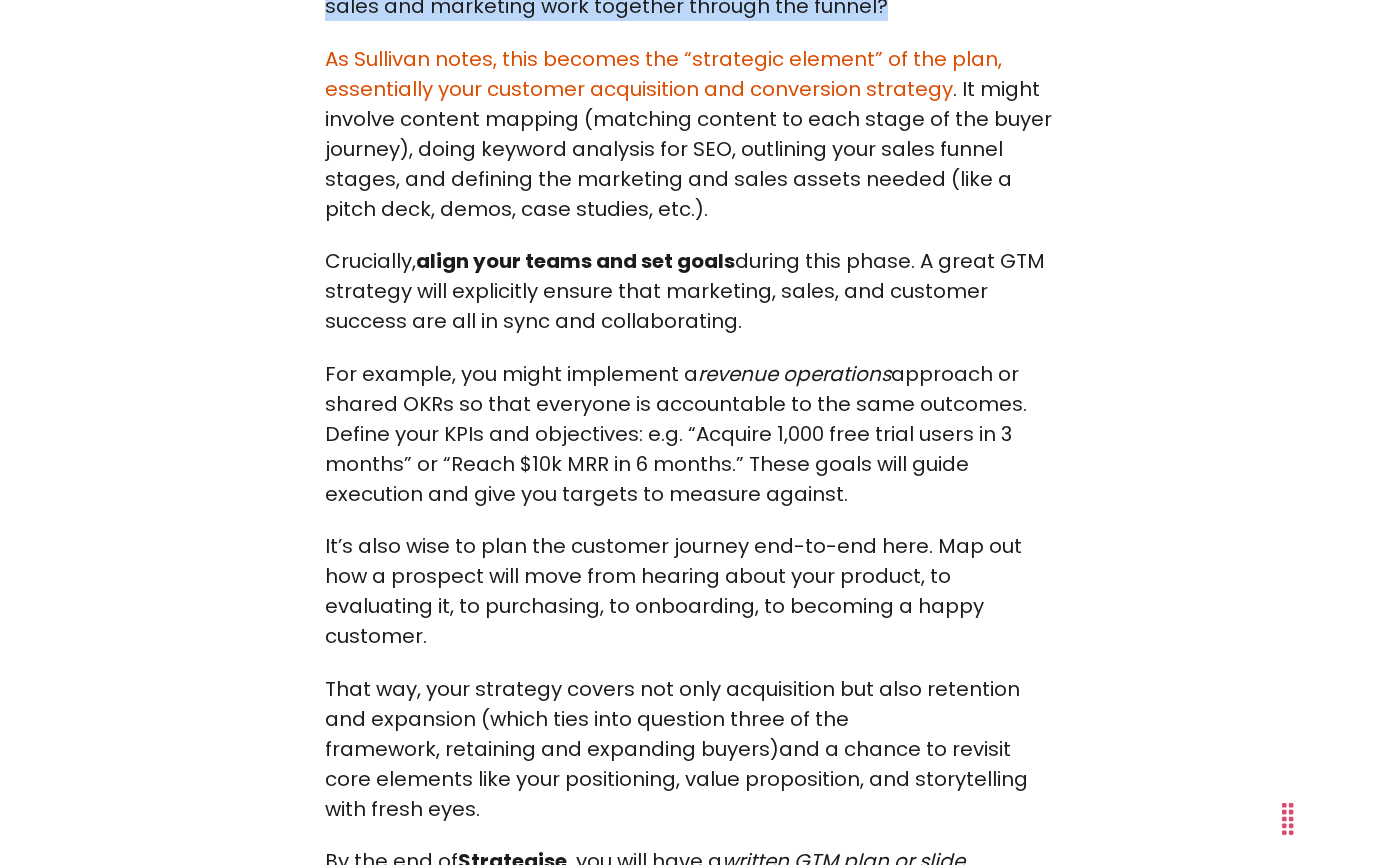 scroll, scrollTop: 11142, scrollLeft: 0, axis: vertical 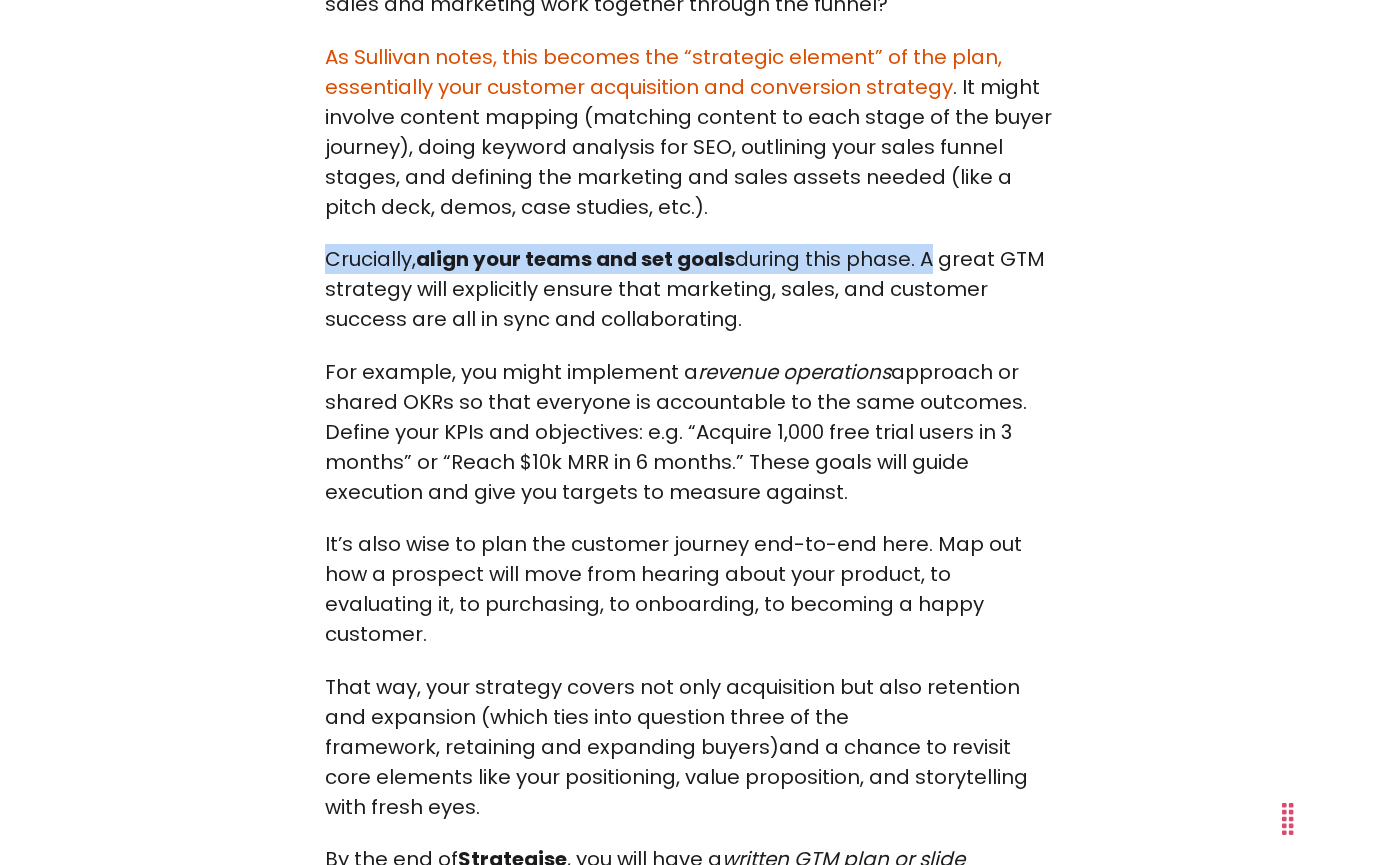 drag, startPoint x: 925, startPoint y: 228, endPoint x: 299, endPoint y: 230, distance: 626.0032 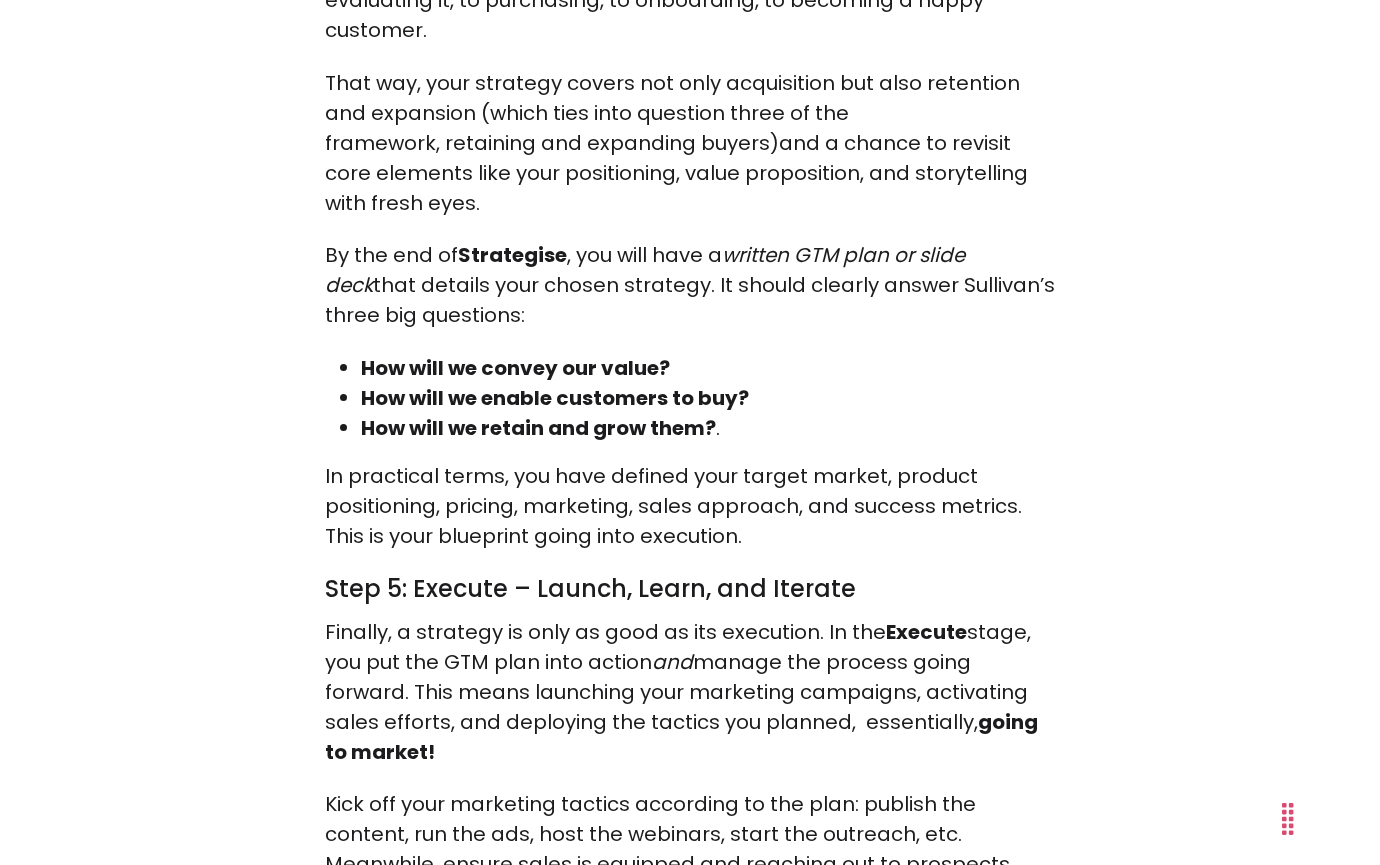 scroll, scrollTop: 11773, scrollLeft: 0, axis: vertical 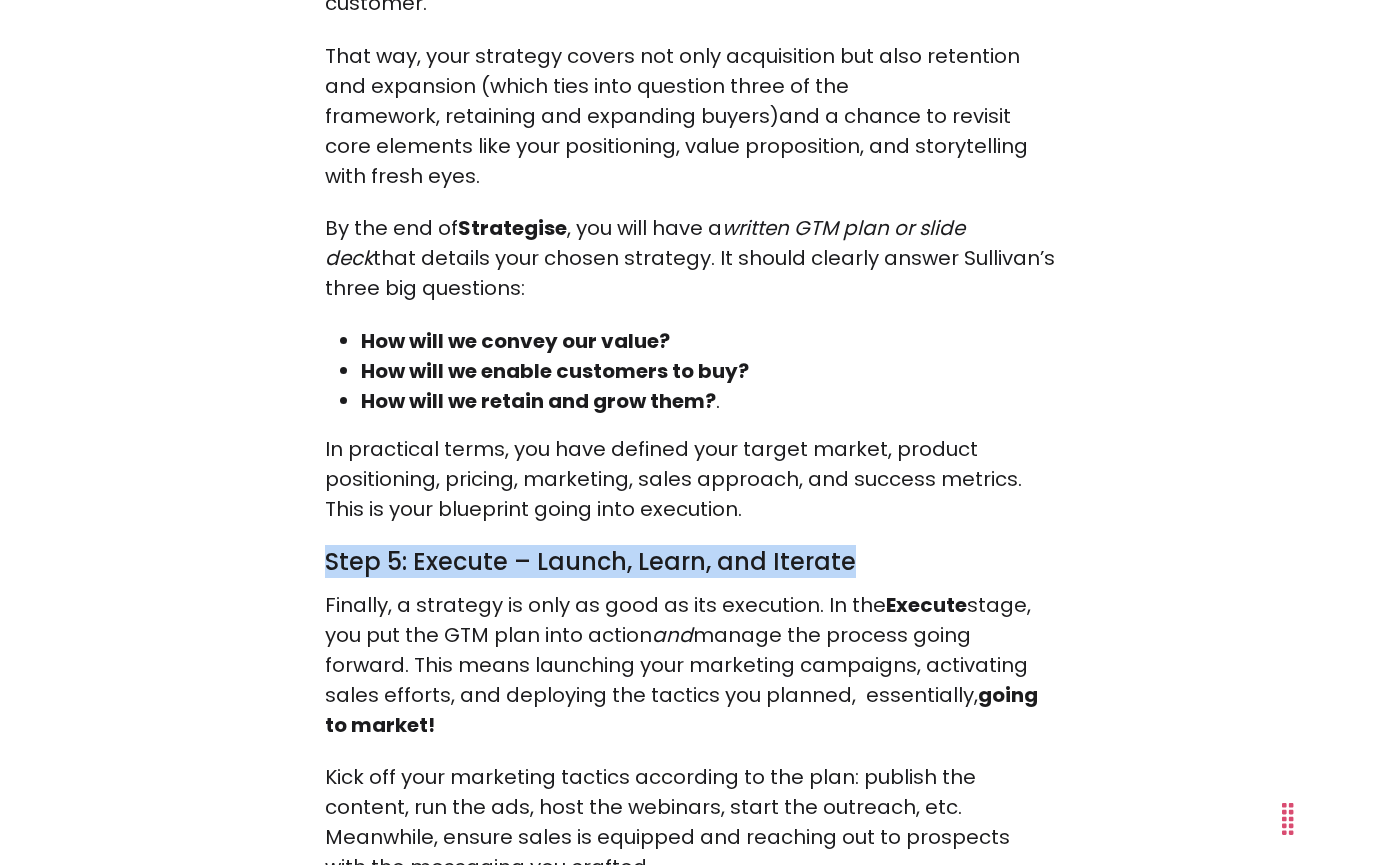 drag, startPoint x: 875, startPoint y: 534, endPoint x: 306, endPoint y: 540, distance: 569.0316 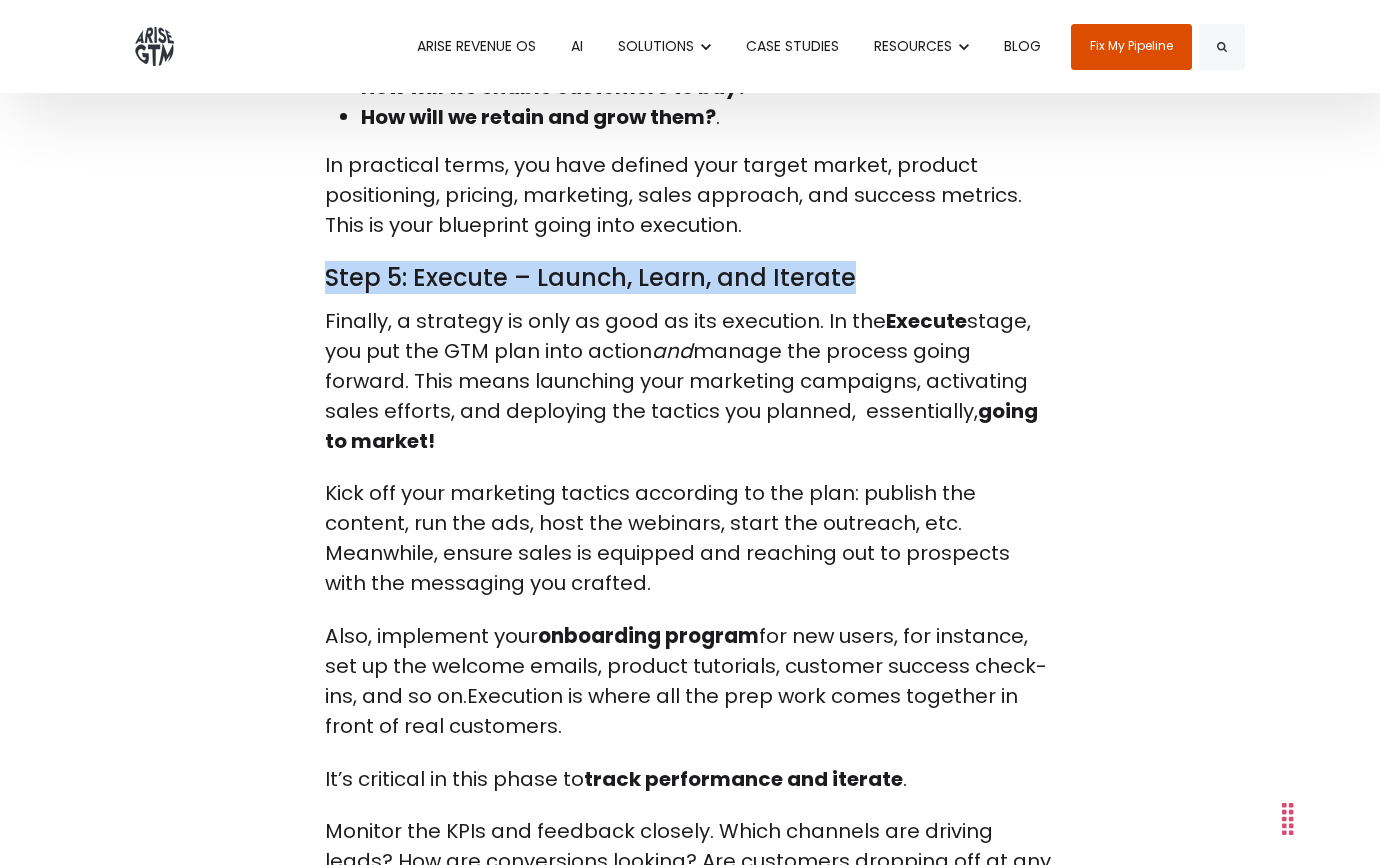 scroll, scrollTop: 12053, scrollLeft: 0, axis: vertical 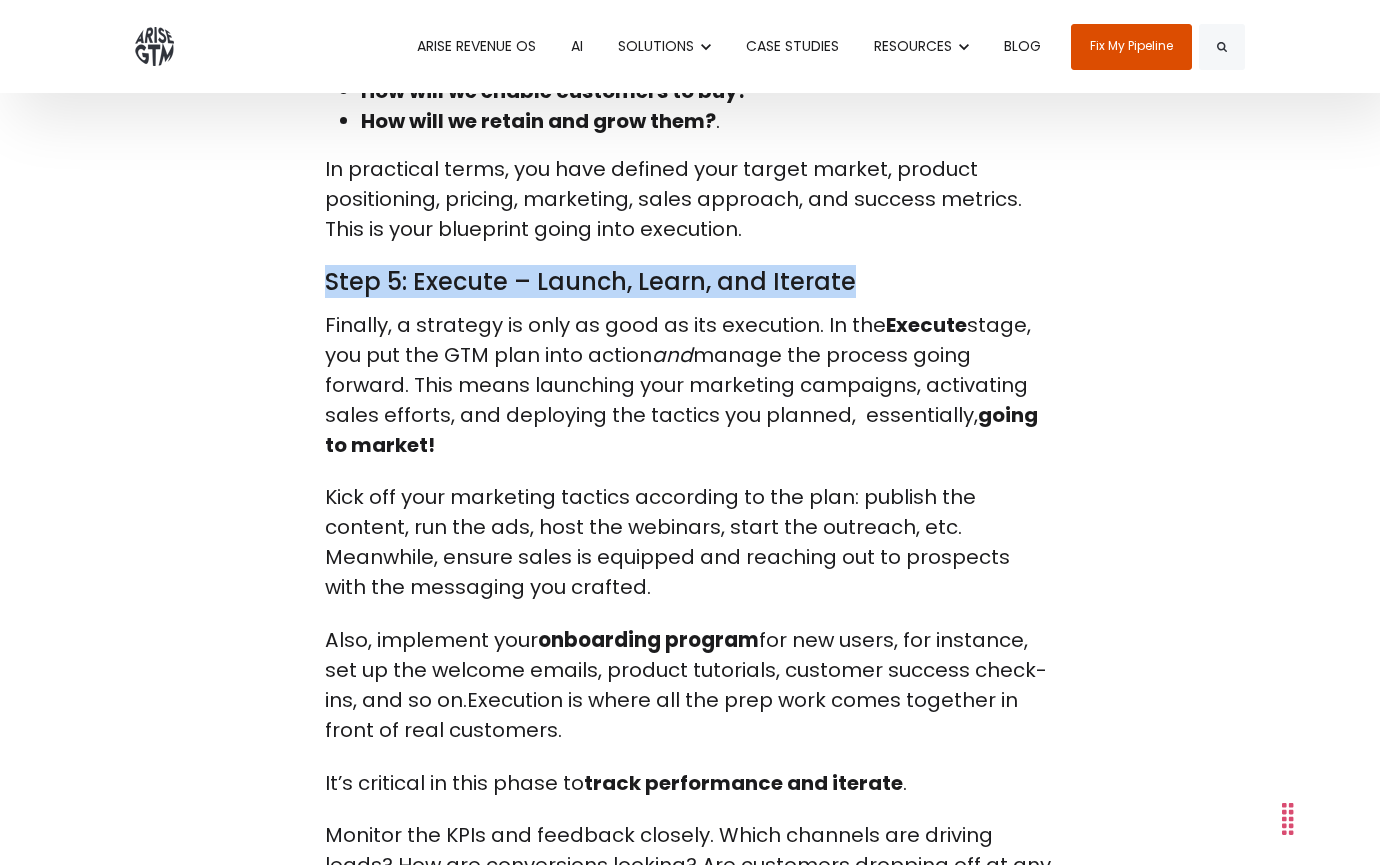 drag, startPoint x: 624, startPoint y: 695, endPoint x: 287, endPoint y: 298, distance: 520.74756 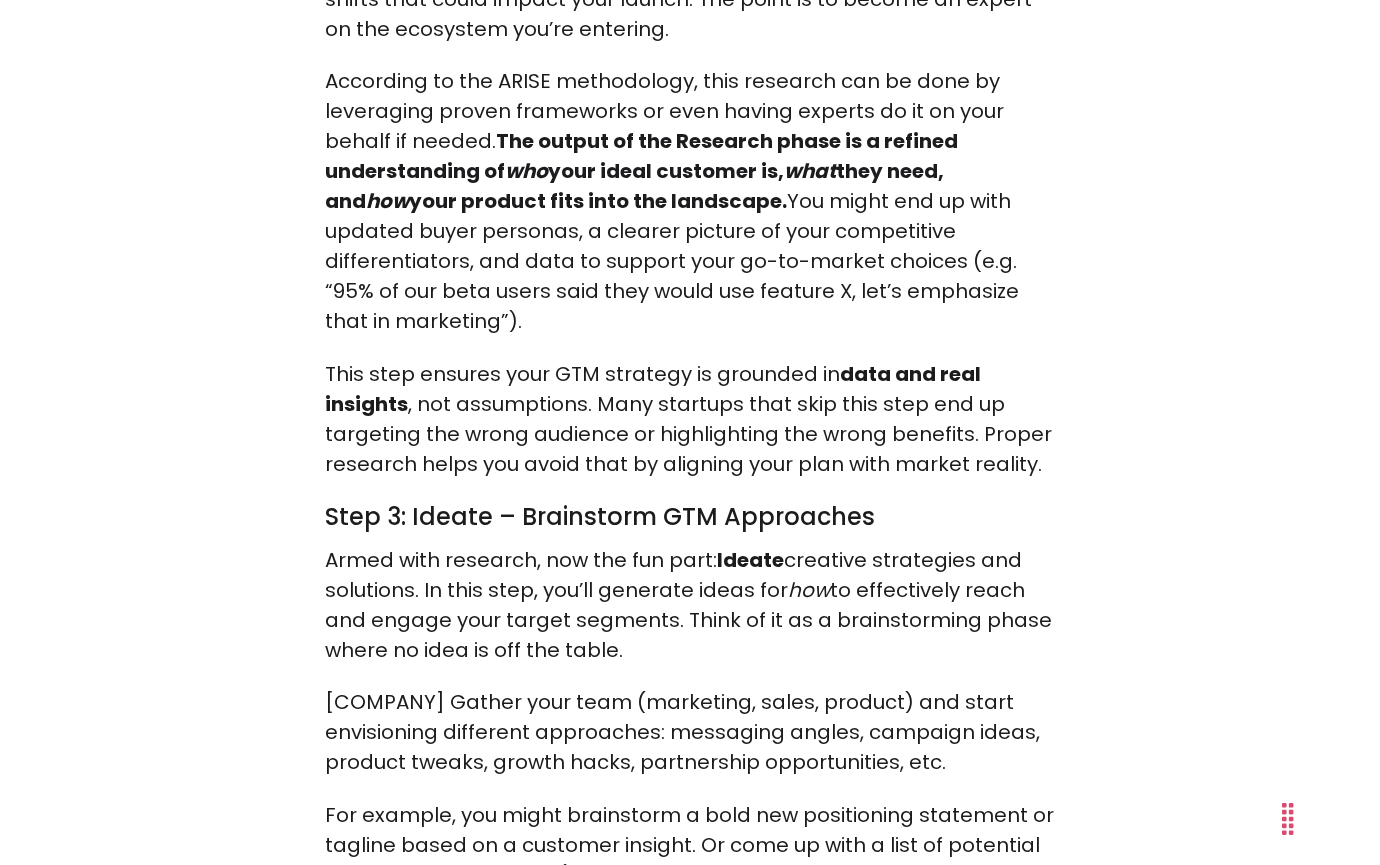scroll, scrollTop: 9090, scrollLeft: 0, axis: vertical 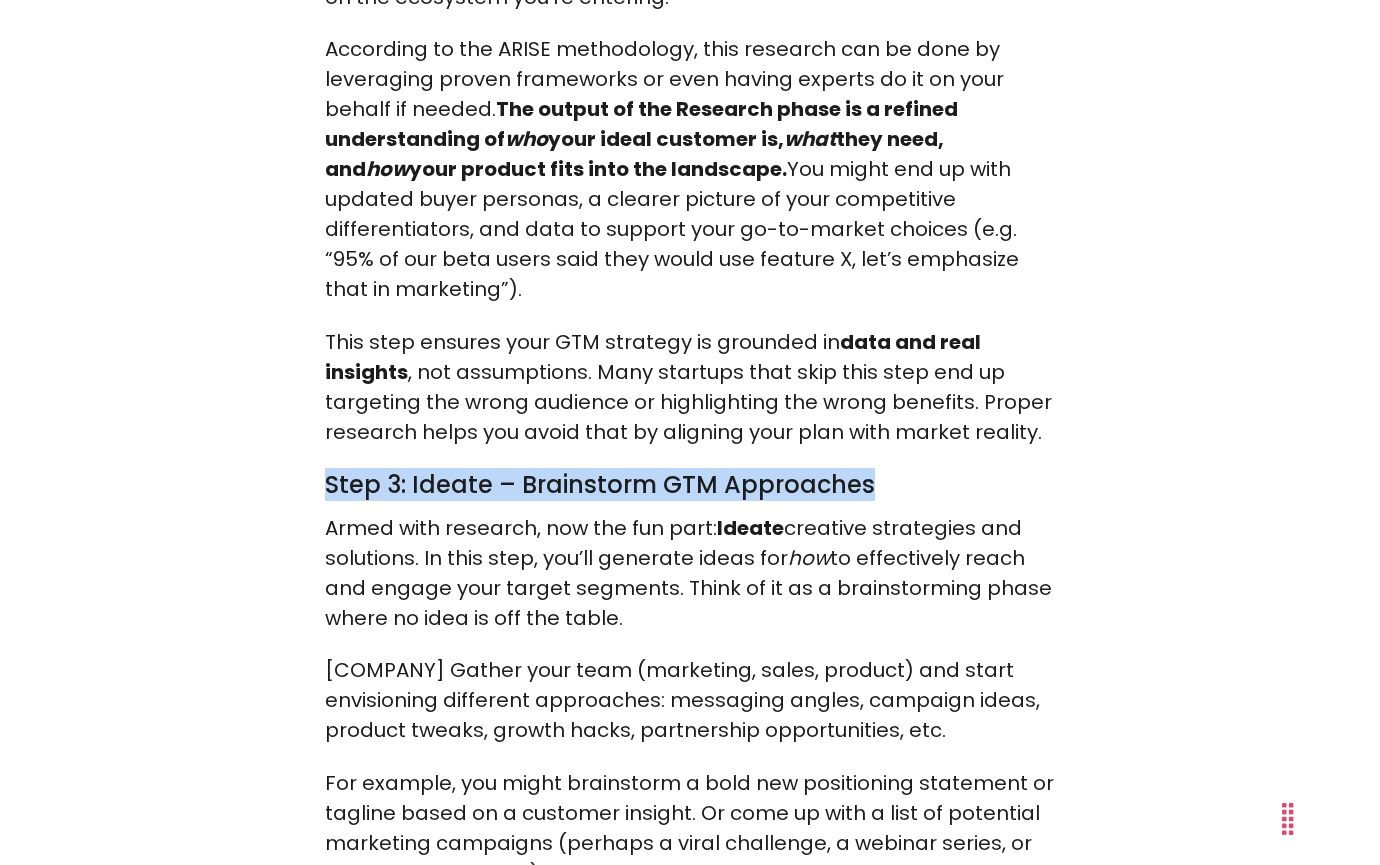 drag, startPoint x: 888, startPoint y: 449, endPoint x: 302, endPoint y: 448, distance: 586.00085 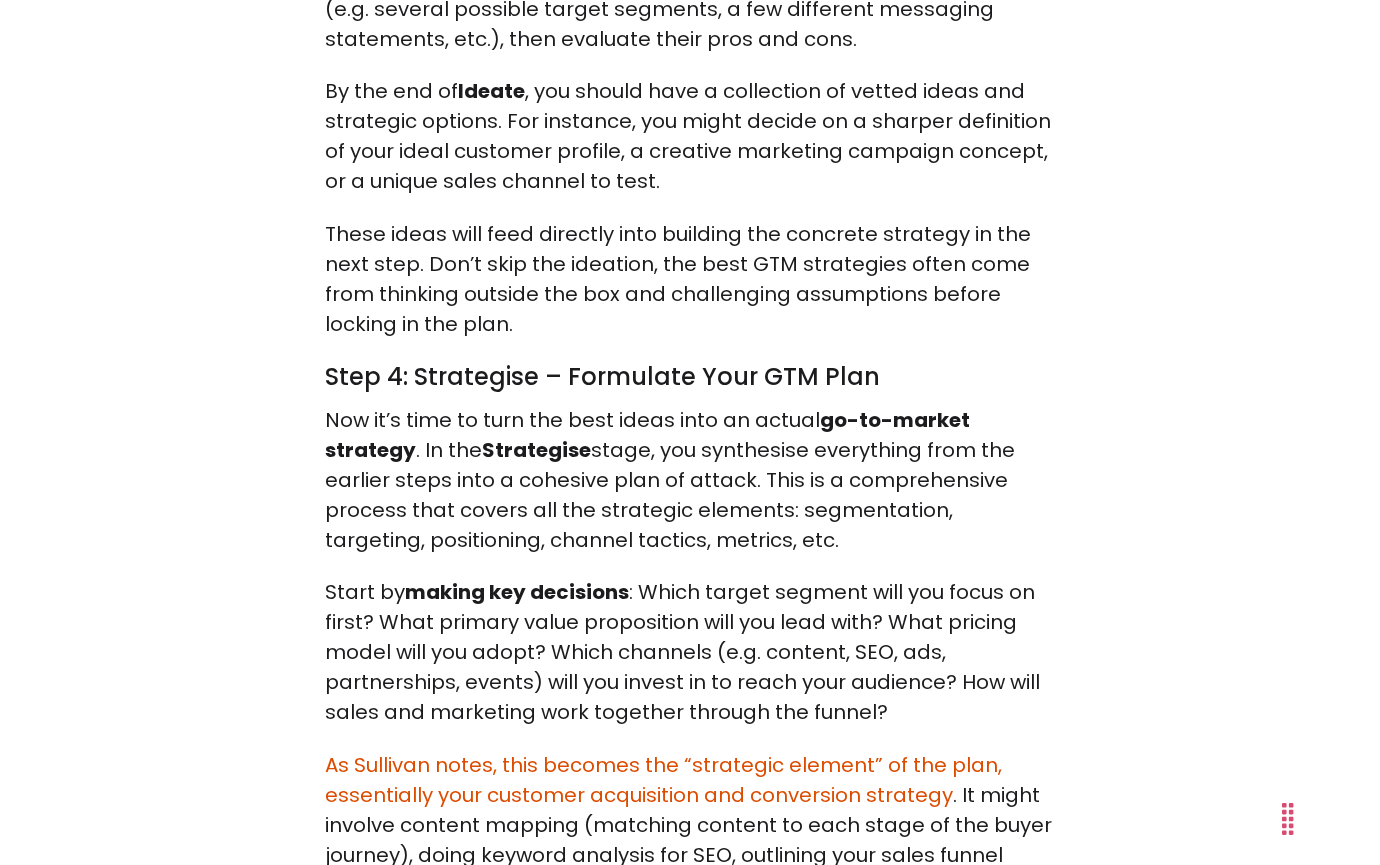 scroll, scrollTop: 10431, scrollLeft: 0, axis: vertical 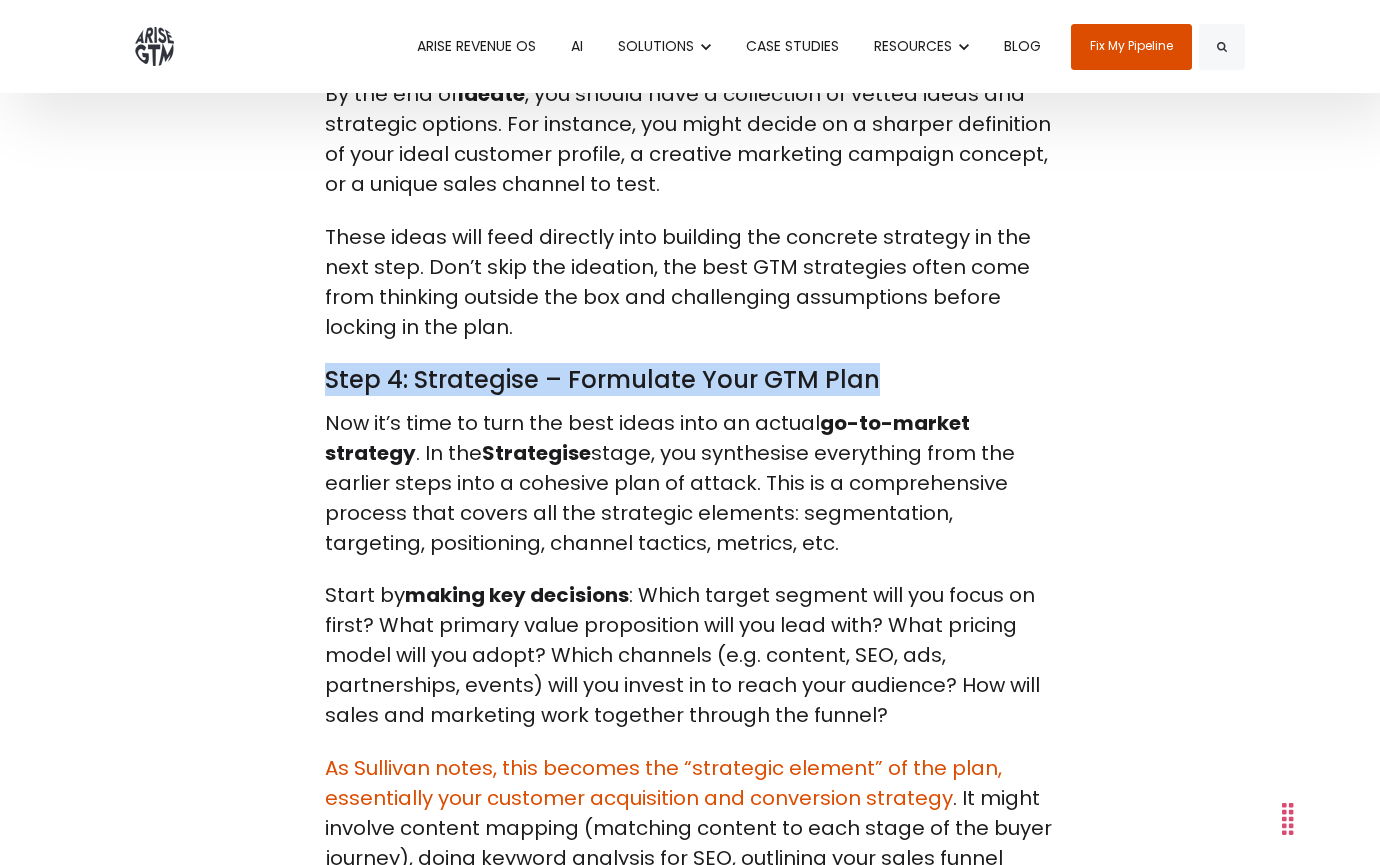 drag, startPoint x: 828, startPoint y: 351, endPoint x: 203, endPoint y: 396, distance: 626.6179 